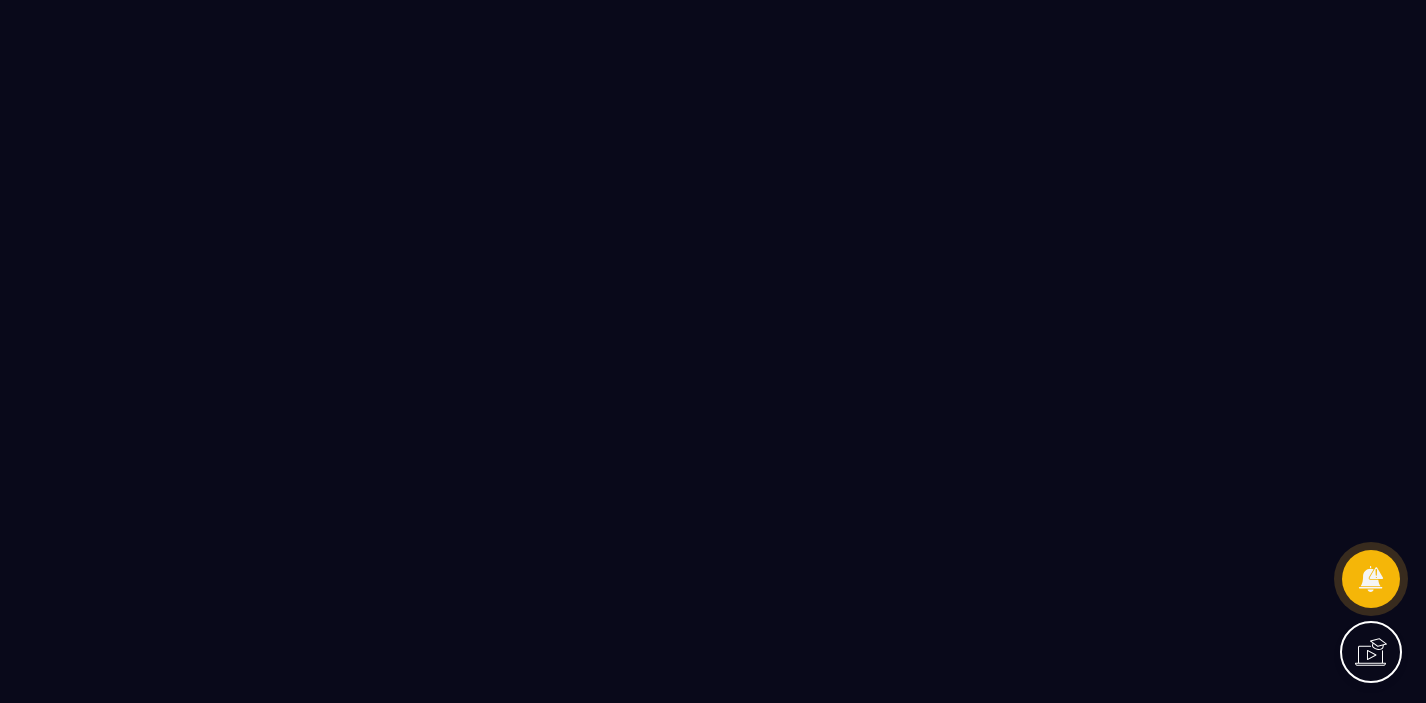 scroll, scrollTop: 0, scrollLeft: 0, axis: both 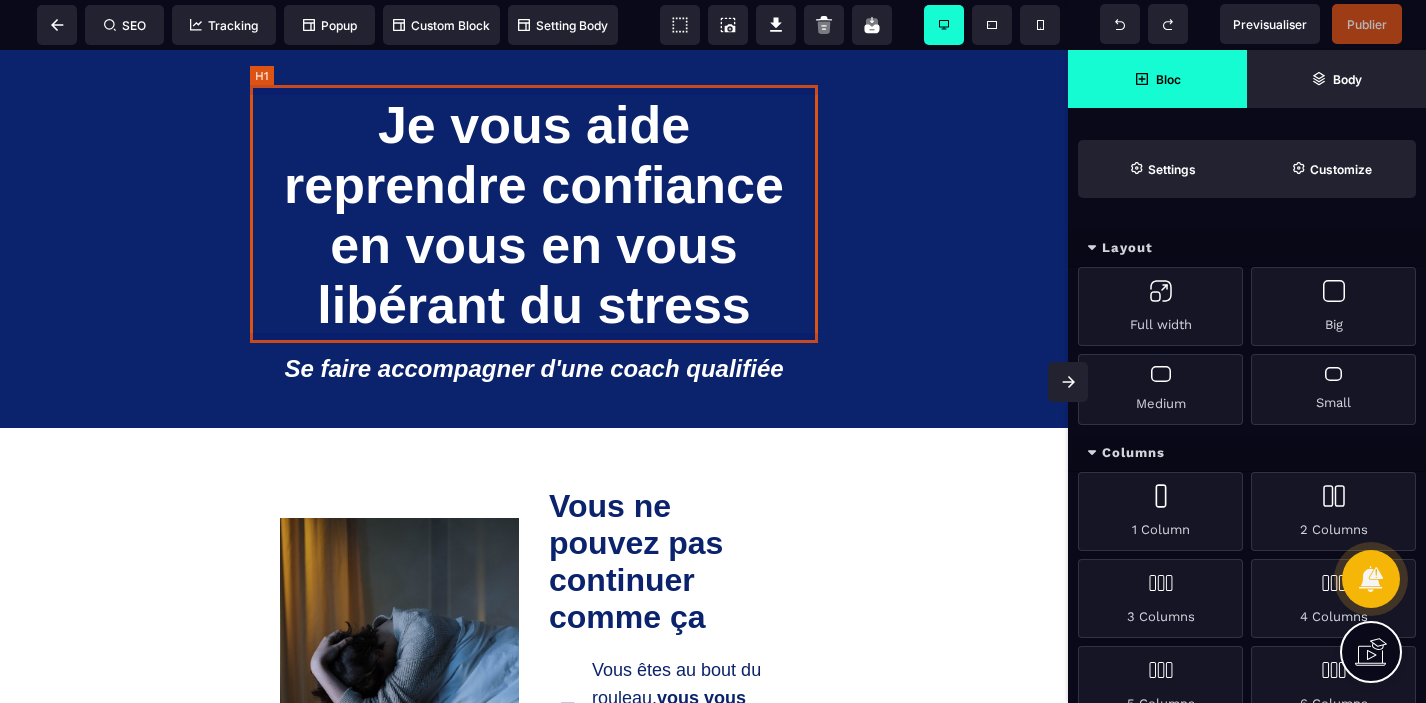 click on "Je vous aide reprendre confiance en vous en vous libérant du stress" at bounding box center [534, 215] 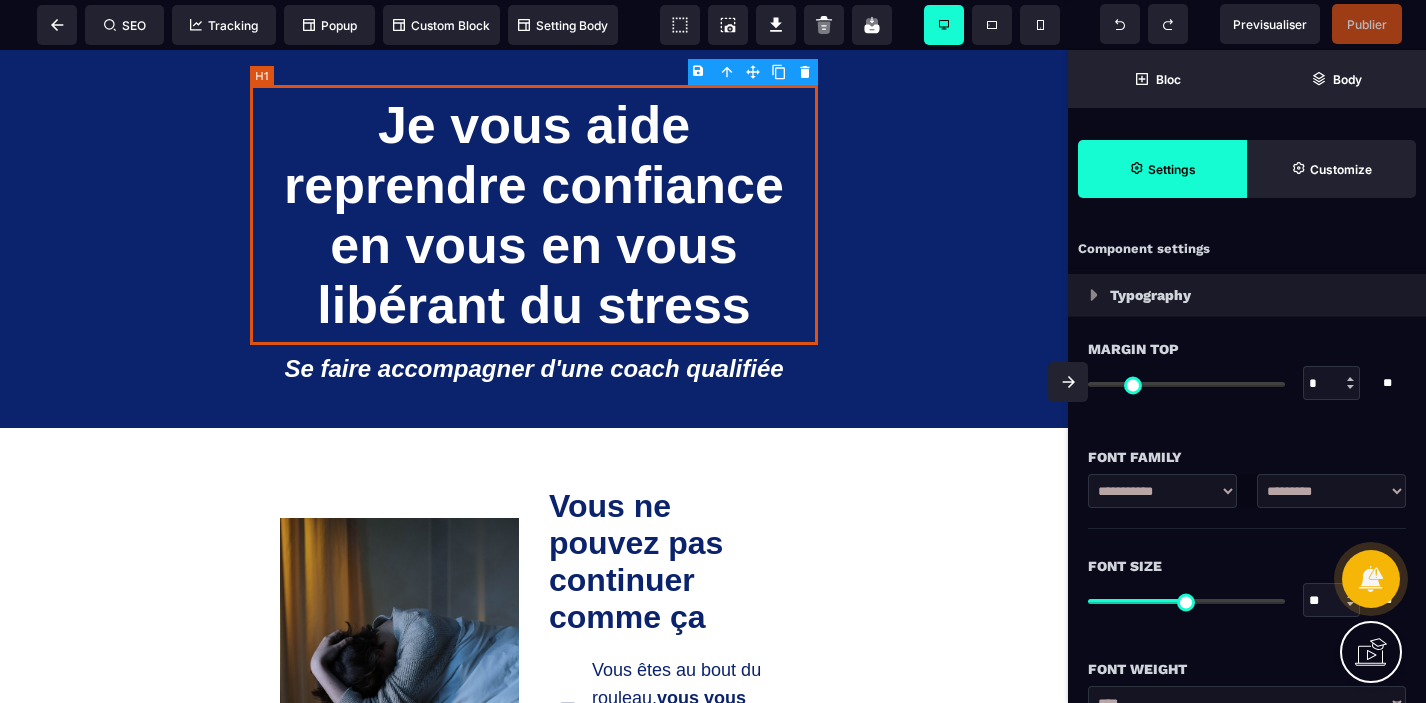 type on "*" 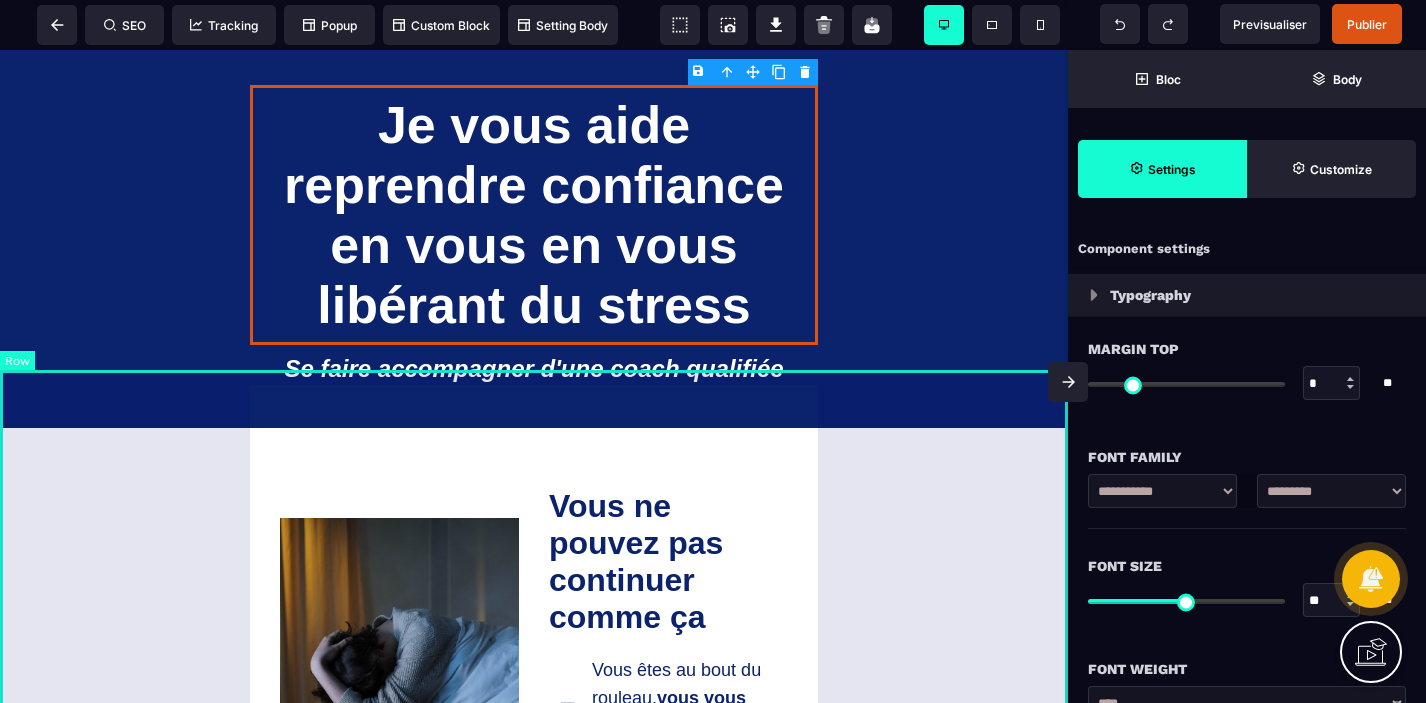 click on "Vous ne pouvez pas continuer comme ça Vous êtes au bout du rouleau, vous vous sentez démuni face à votre stress Vous êtes dans un état d'épuisement professionnel ou personnel qui rend vos journées interminables Un évènement important prévu dans quelques semaines ( accouchement, examen, entretien… ) réveille votre manque de confiance en vous et vous stress Vous vous sentez submergé par la pression Vous êtes facilement énervé Vous n'arrivez pas à lâcher le prix Vos émotions vous submergent Vous dormez mal Pourtant, une partie de vous sait que vous pourriez aller mieux ! Maintenant, 2 choix s'offrent à vous : 1/ faire le choix de continuer ainsi malgré les sensations désagréables qui vous habitent 2/ Vous faire accompagner sur la durée et de façon personnalisée en intégrant le programme Ariane Regarder la vidéo Réserver Un Appel Gratuit !" at bounding box center [534, 1343] 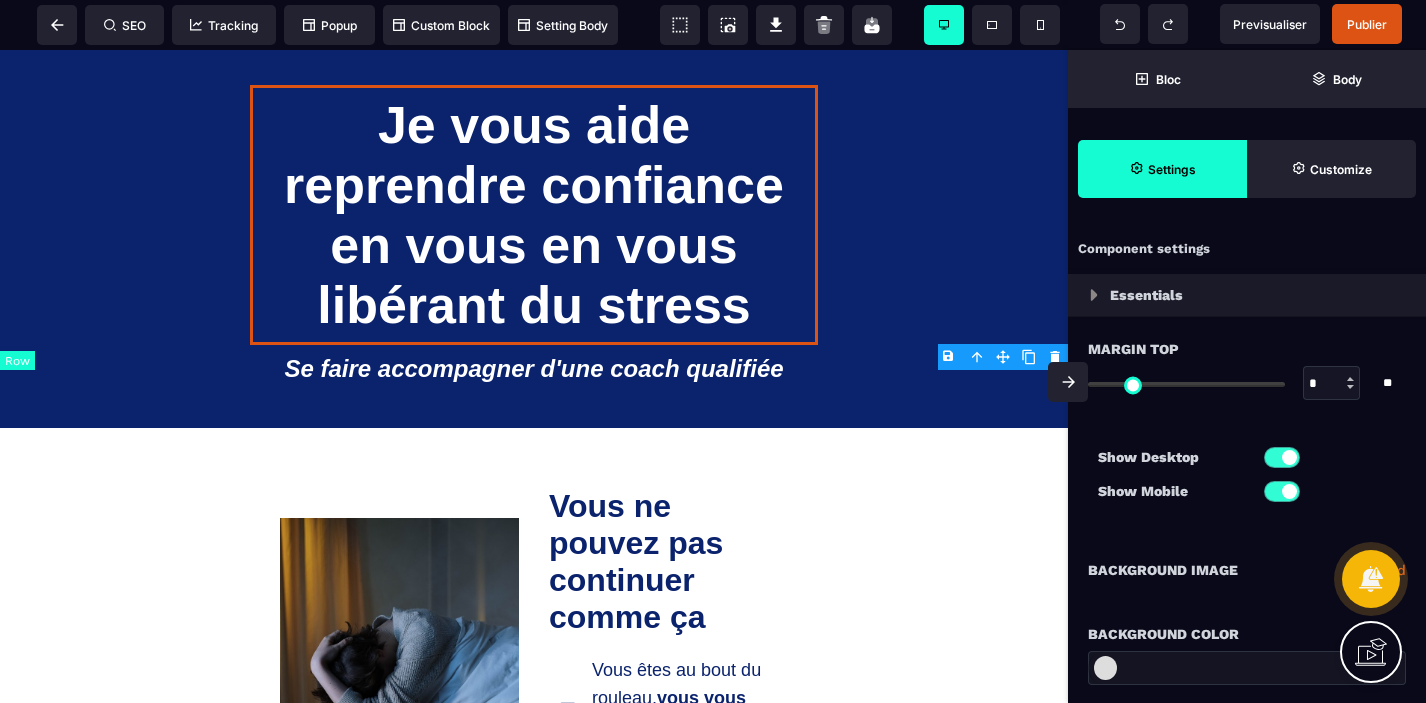 type on "*" 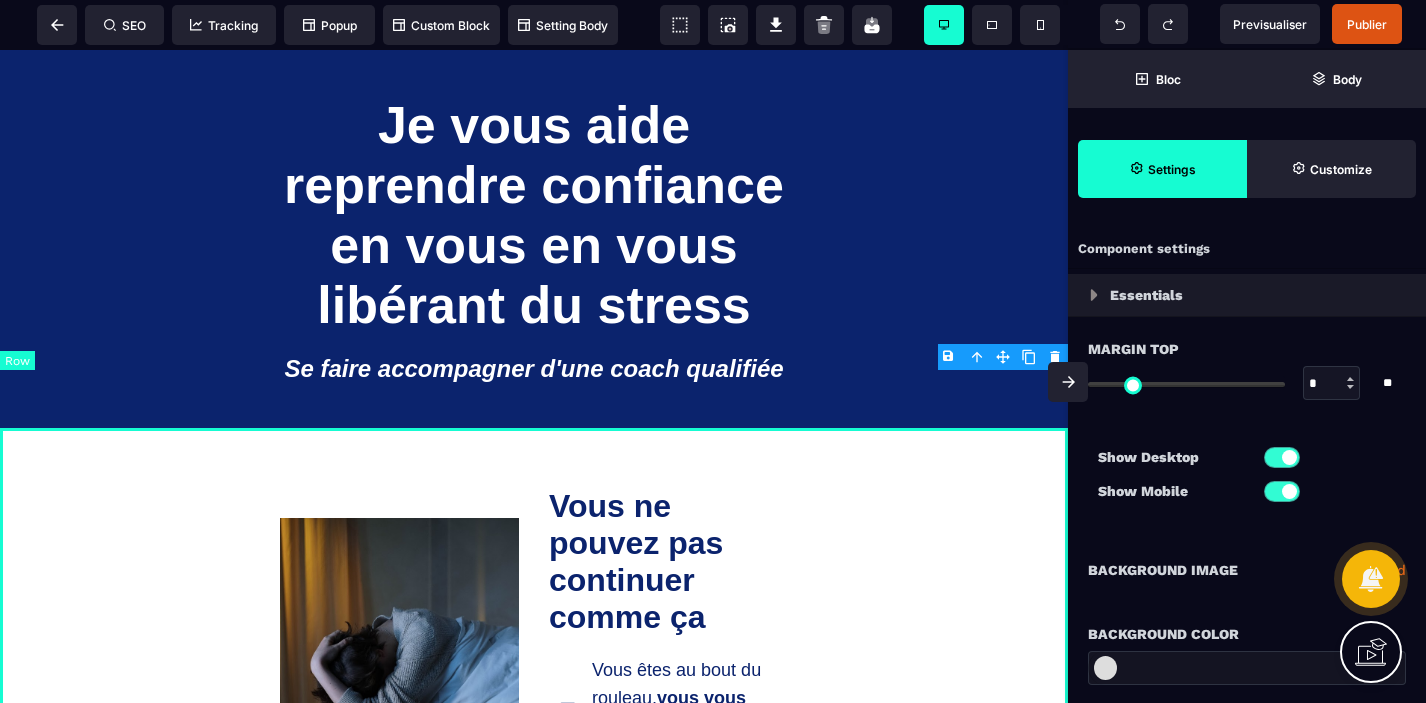 select on "**" 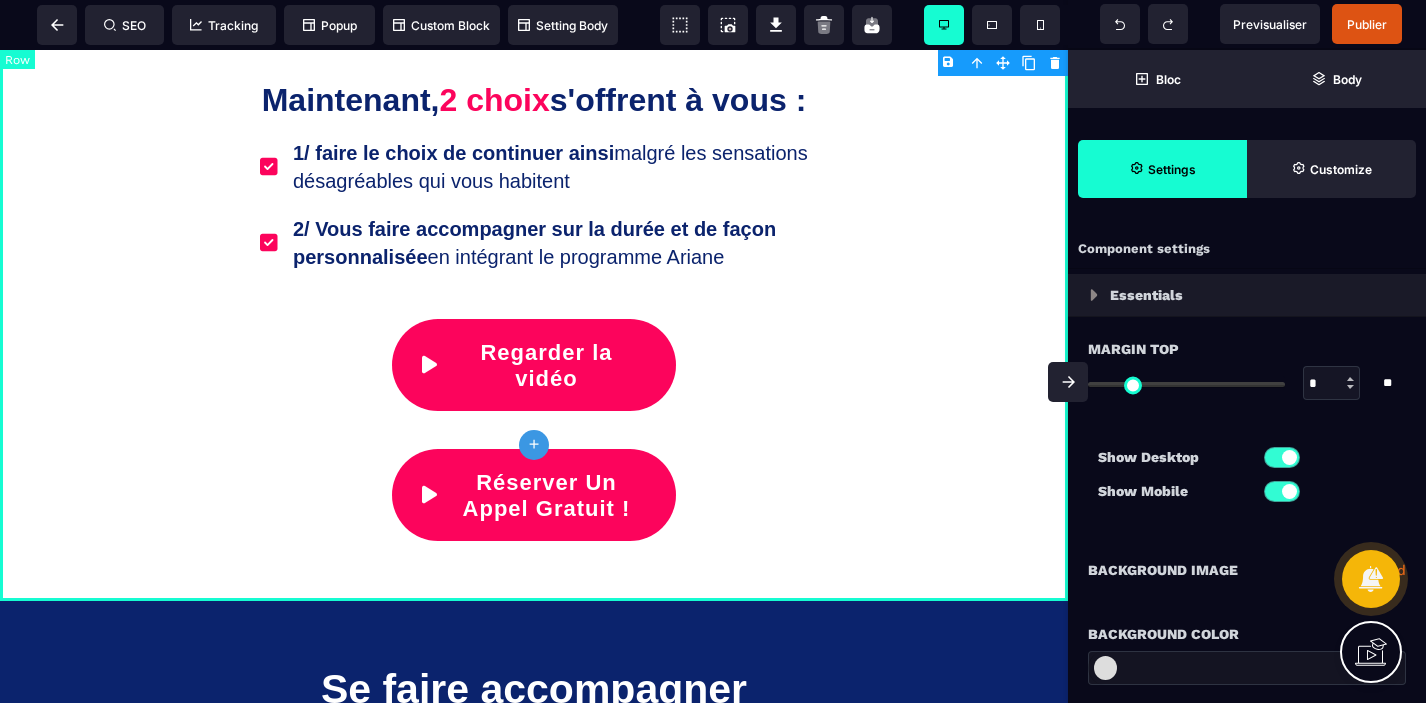 scroll, scrollTop: 1640, scrollLeft: 0, axis: vertical 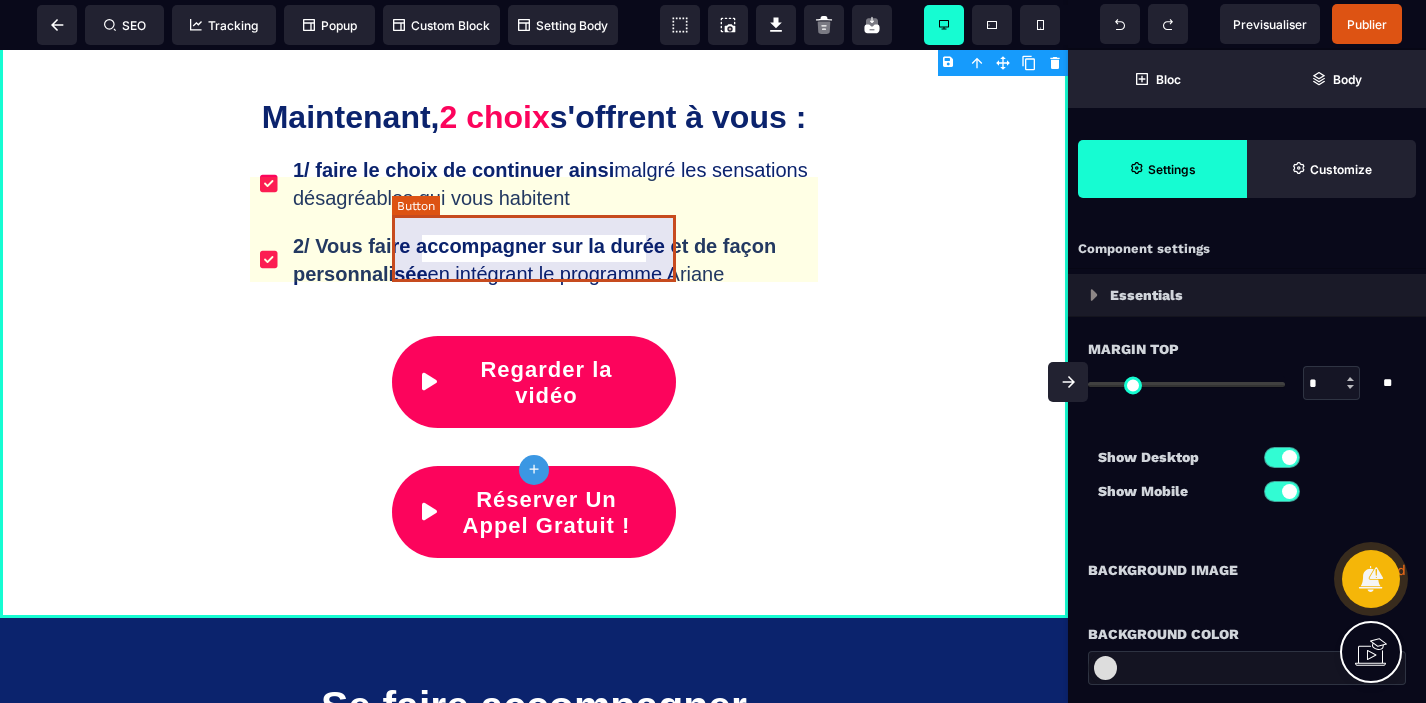 click on "Regarder la vidéo" at bounding box center (546, 383) 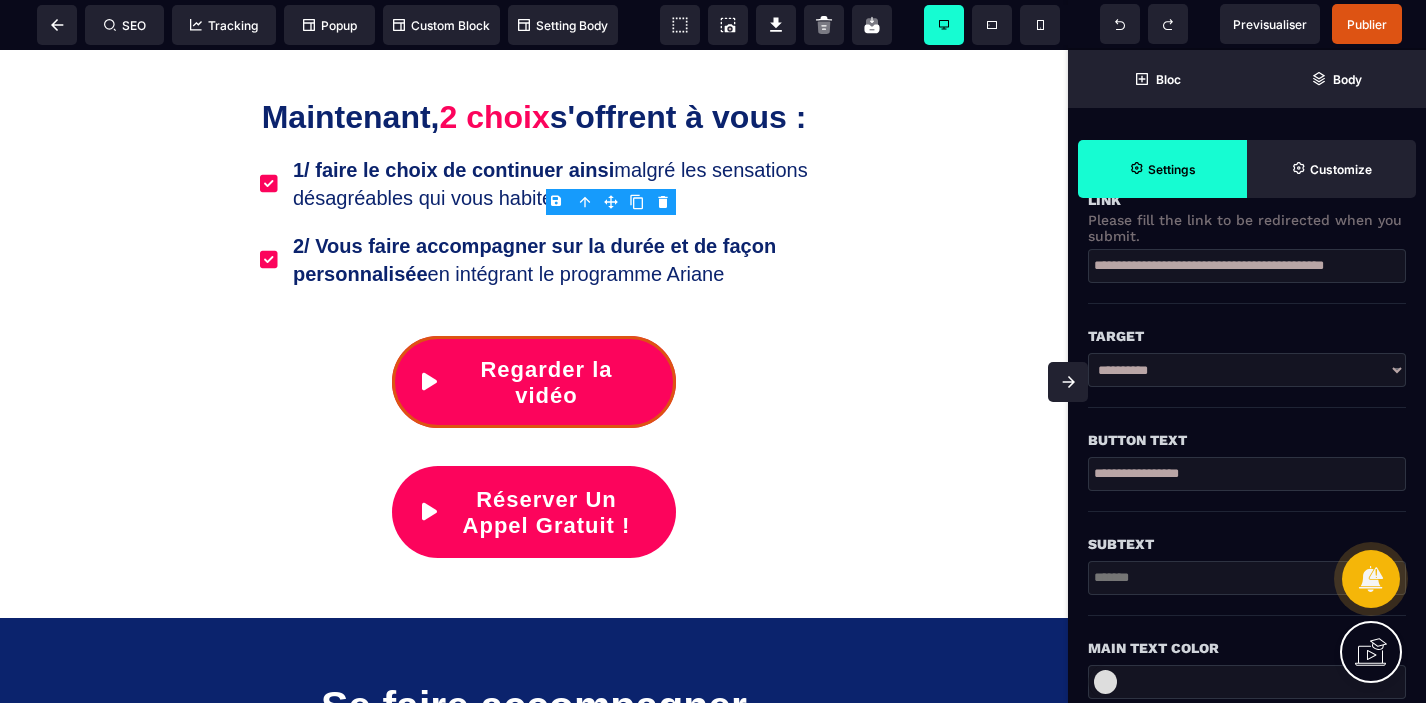 scroll, scrollTop: 410, scrollLeft: 0, axis: vertical 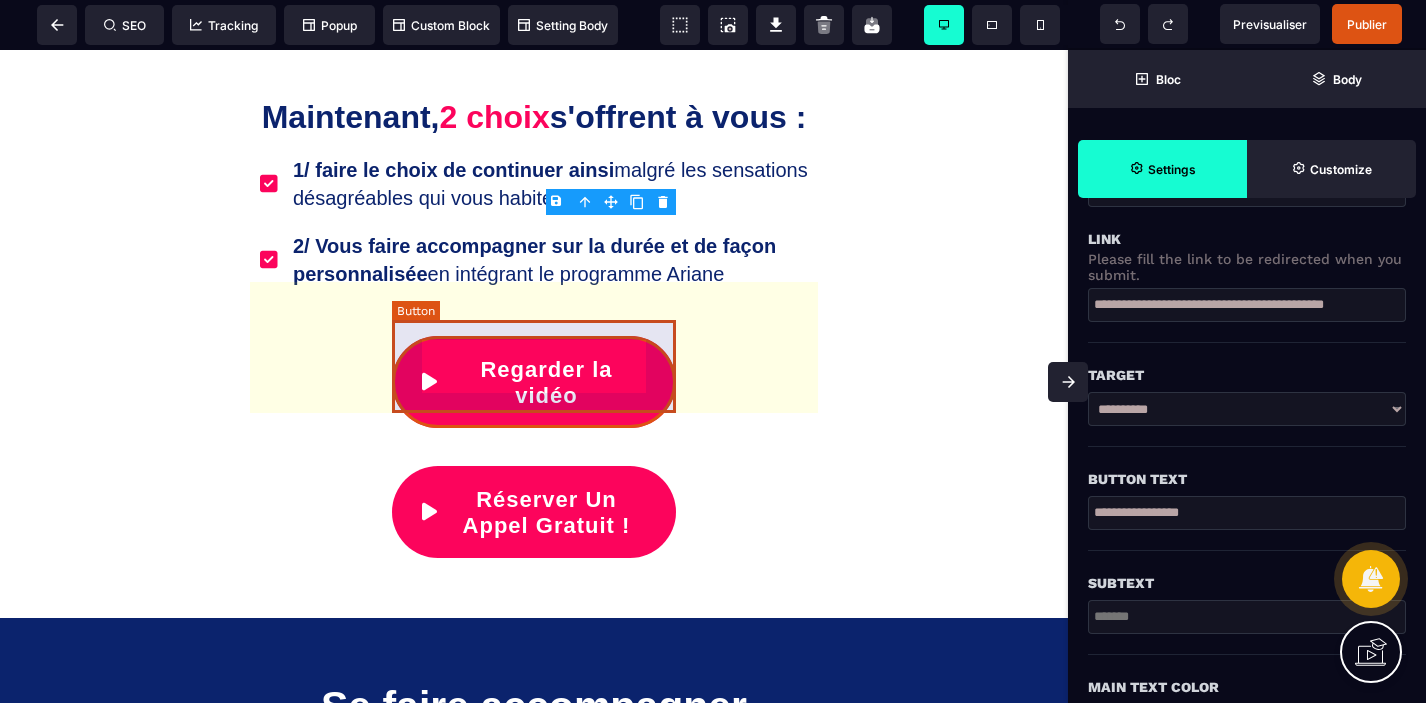 click on "Réserver Un Appel Gratuit !" at bounding box center [534, 512] 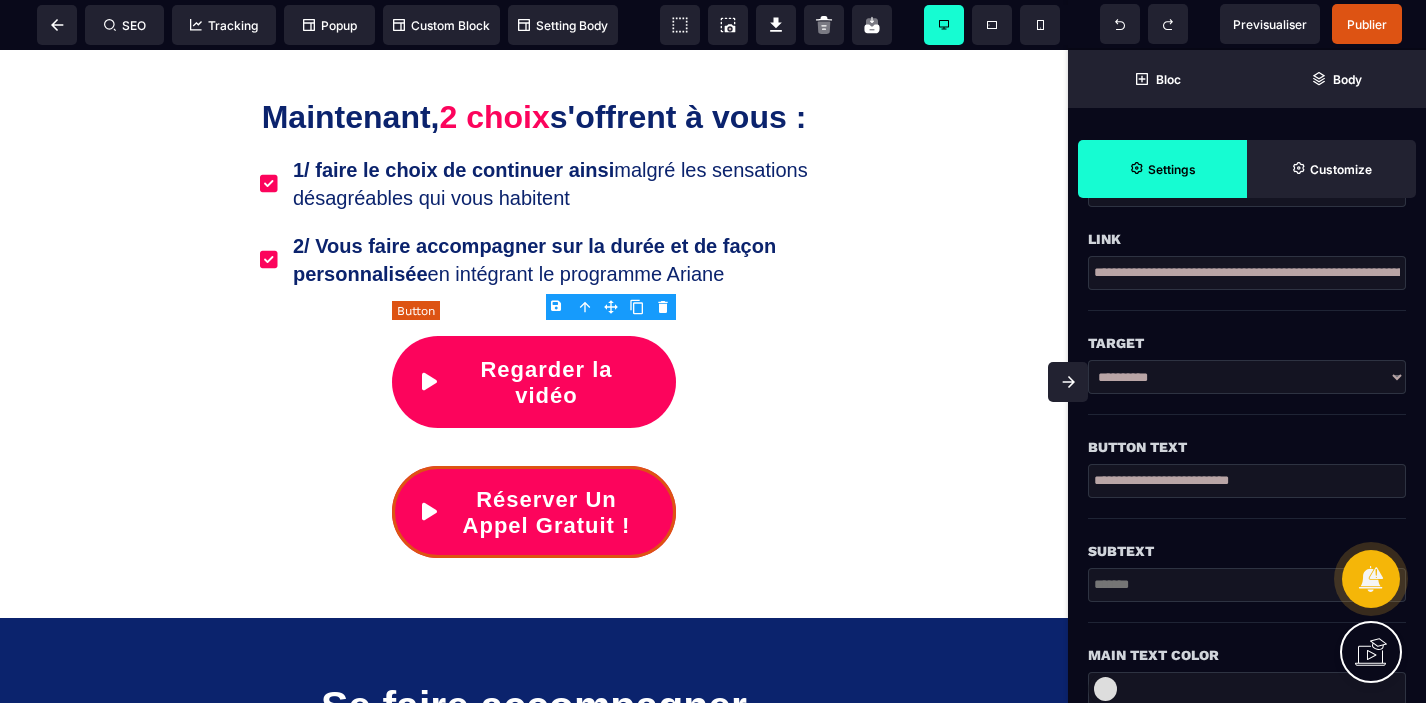 type on "**" 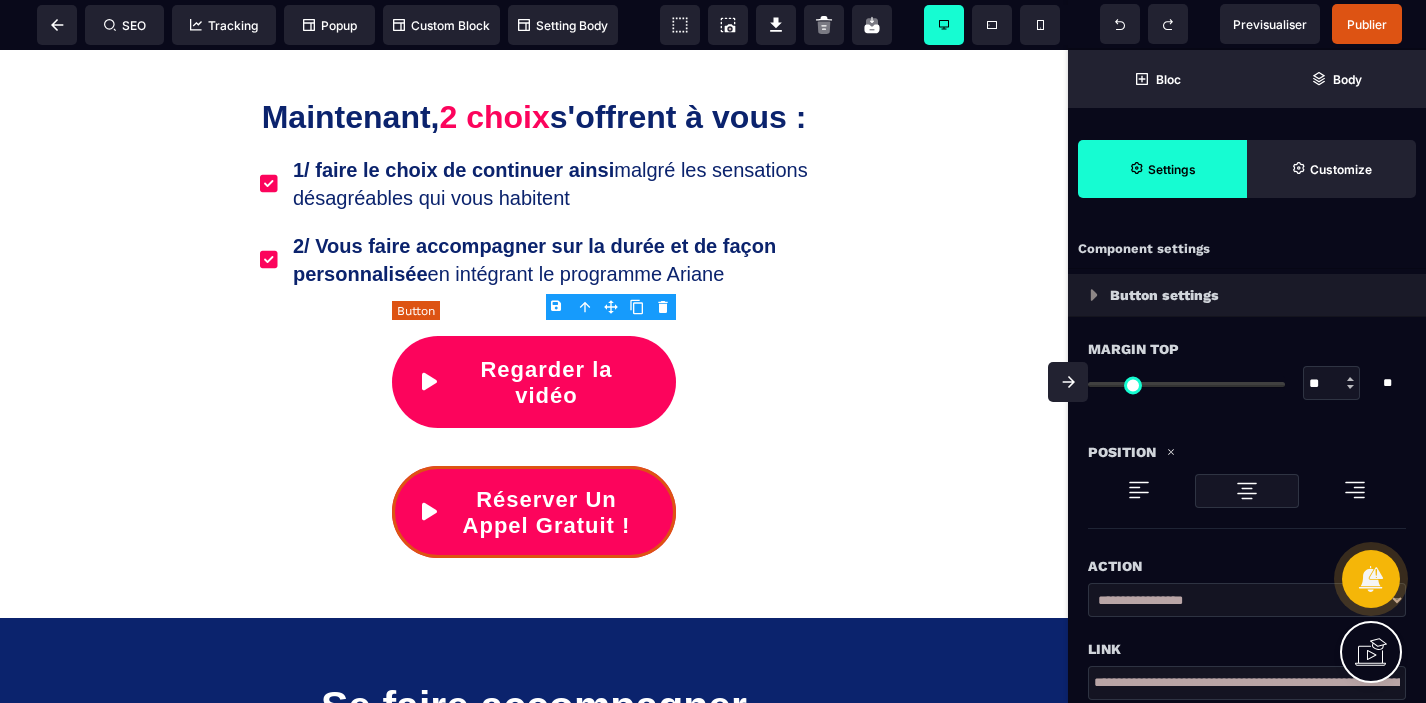 select 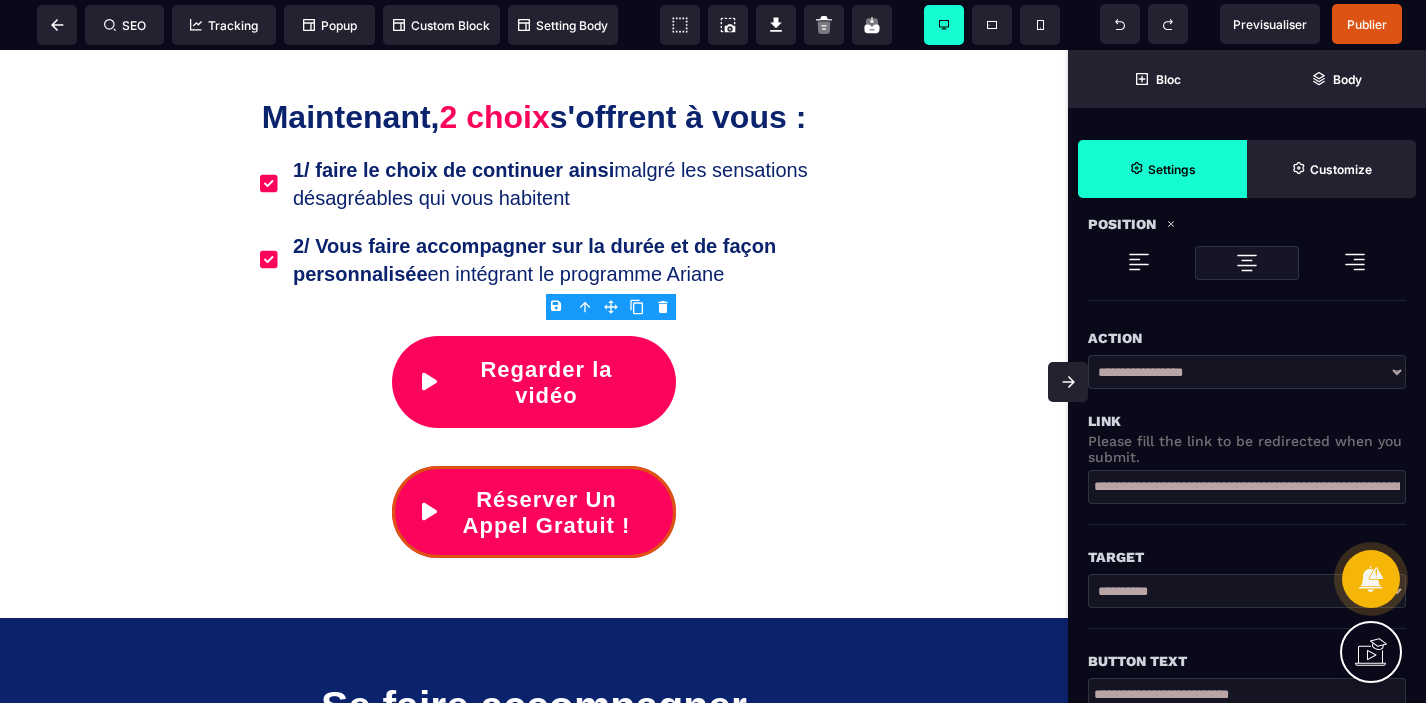 scroll, scrollTop: 237, scrollLeft: 0, axis: vertical 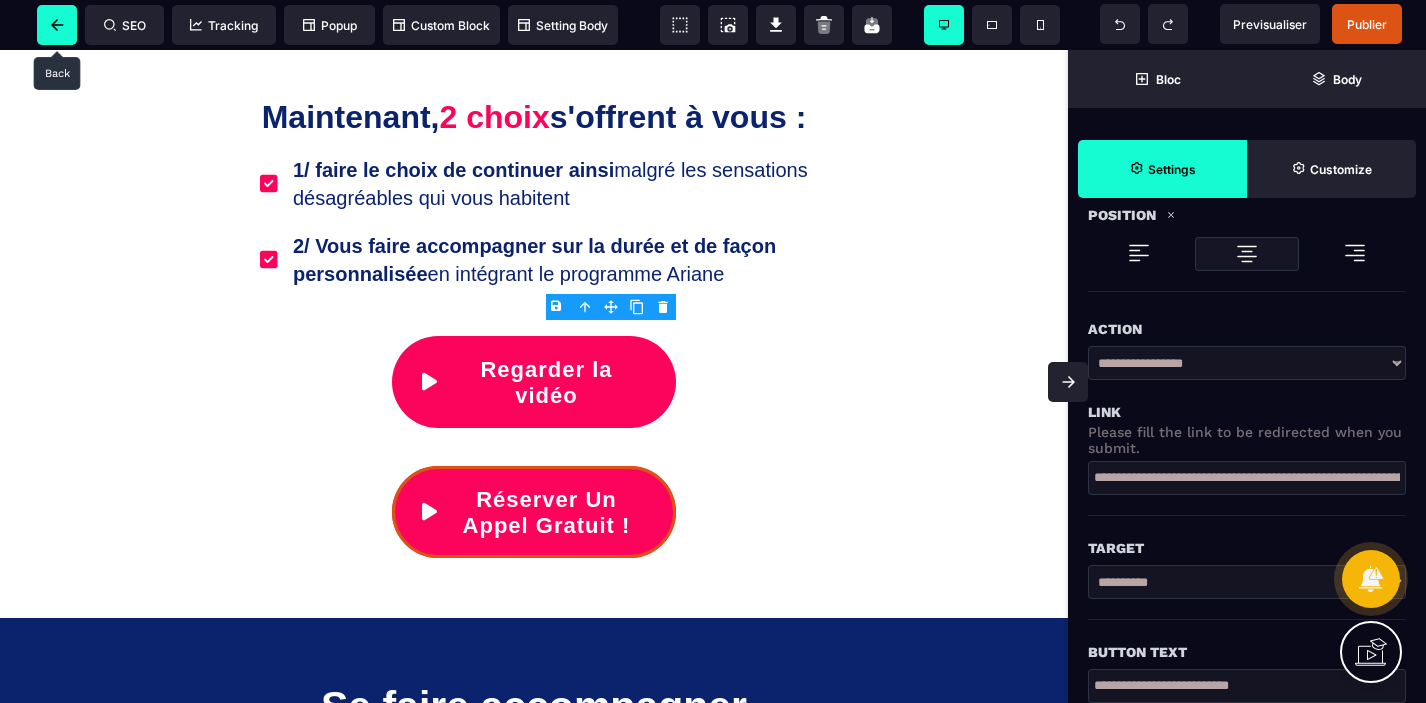 click 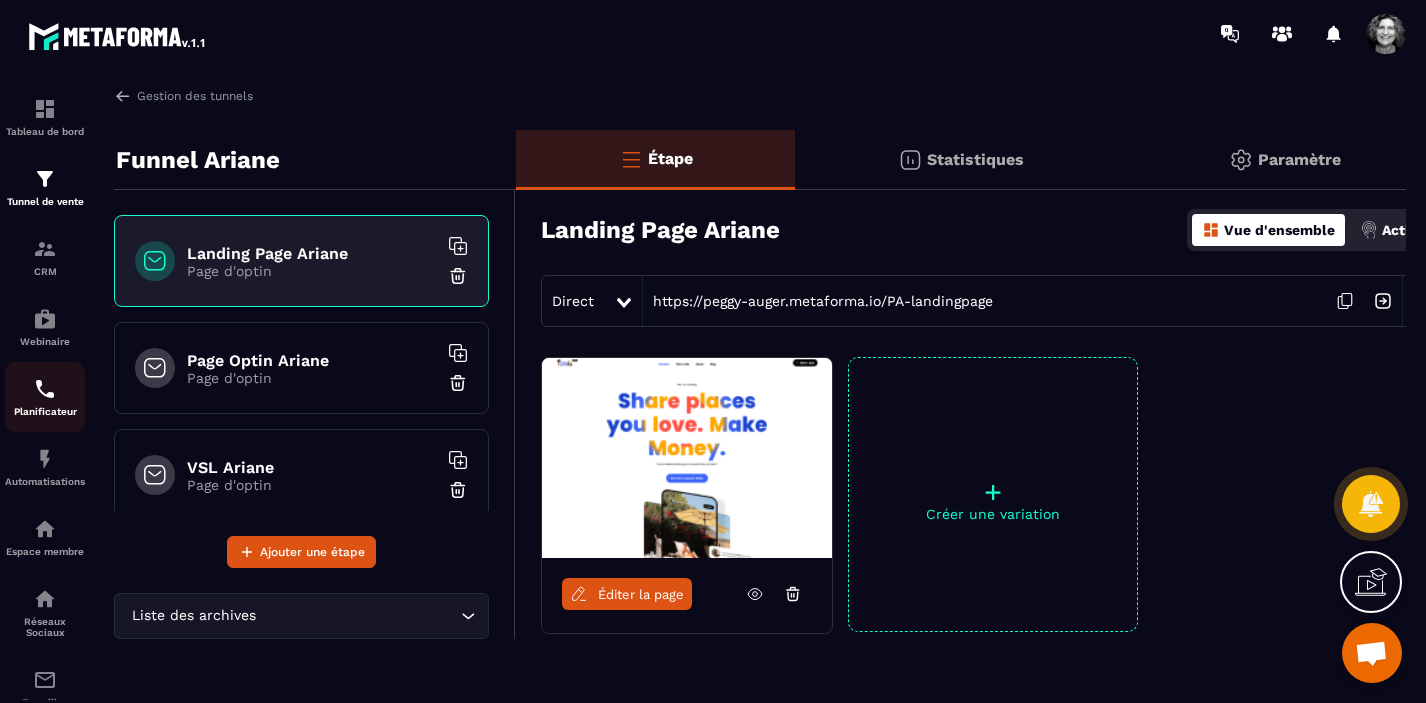 click on "Planificateur" at bounding box center (45, 397) 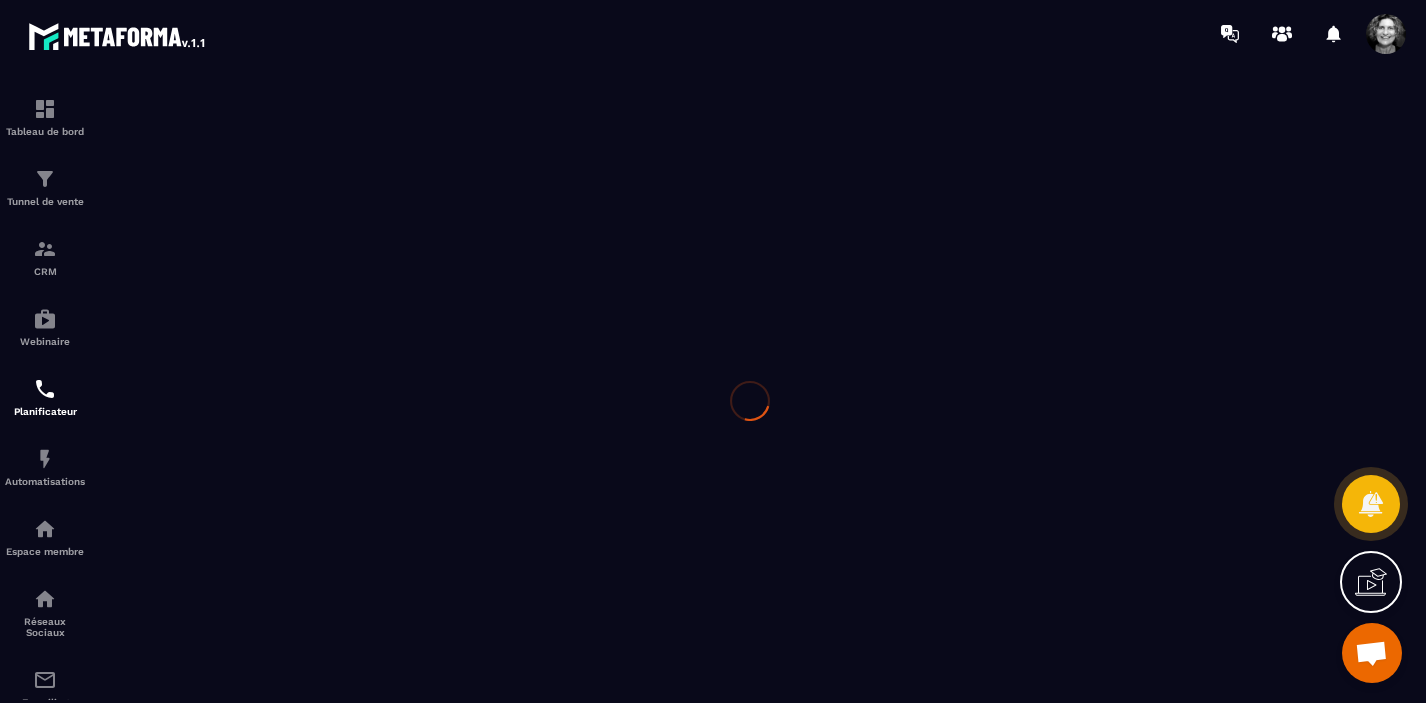 scroll, scrollTop: 0, scrollLeft: 0, axis: both 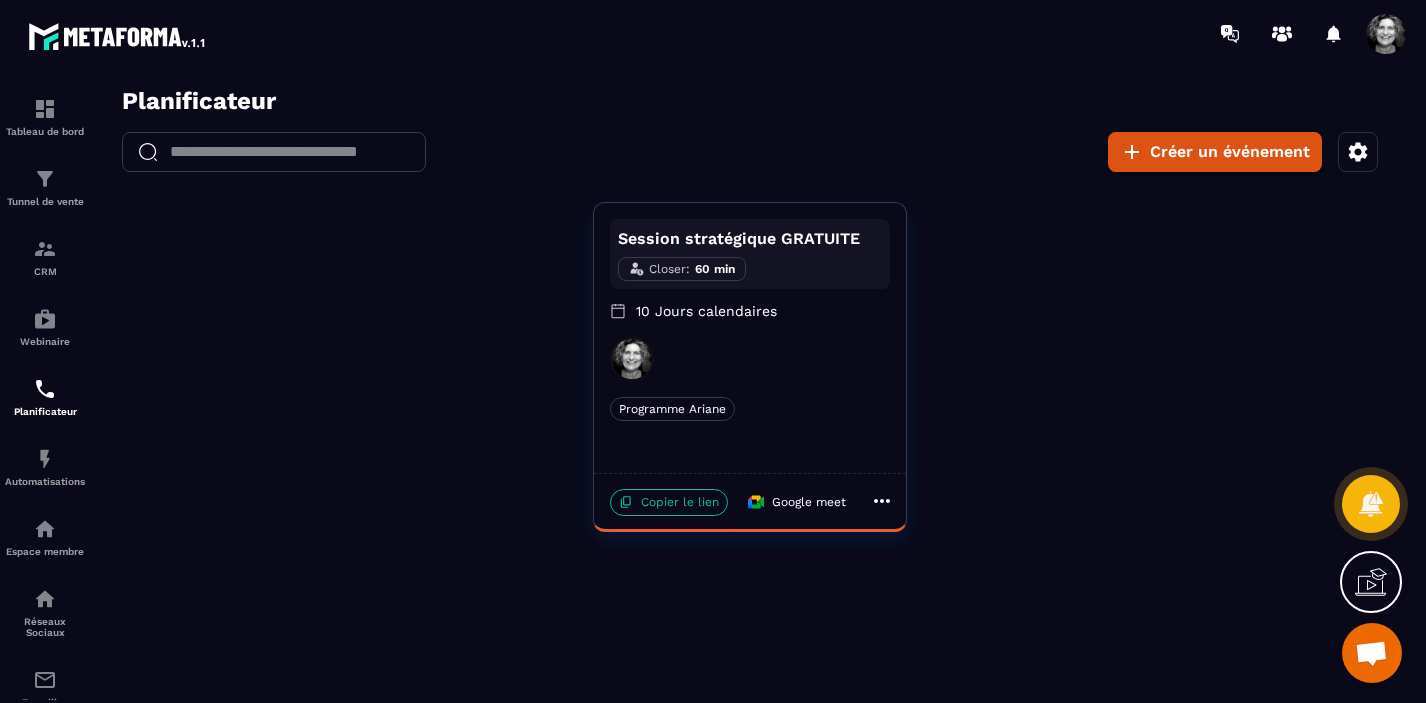 click on "Copier le lien" at bounding box center [669, 502] 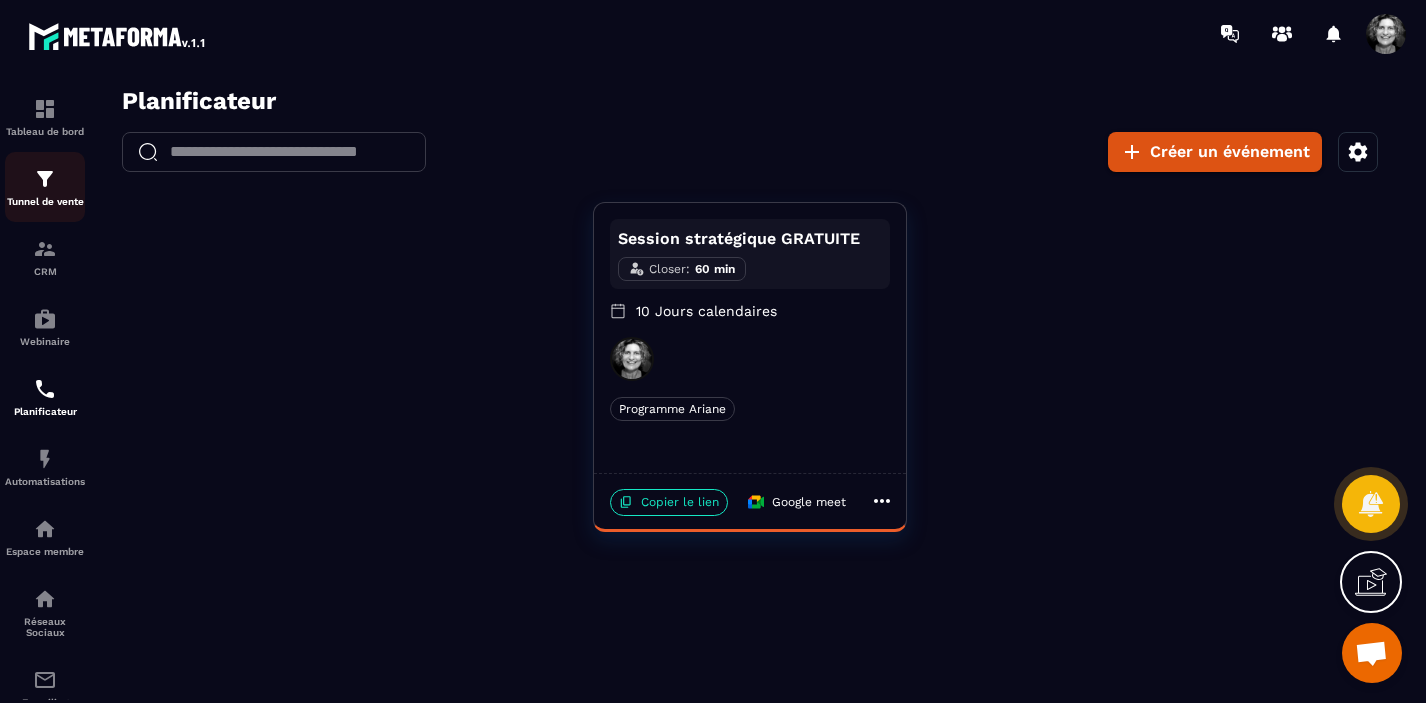 click on "Tunnel de vente" at bounding box center (45, 187) 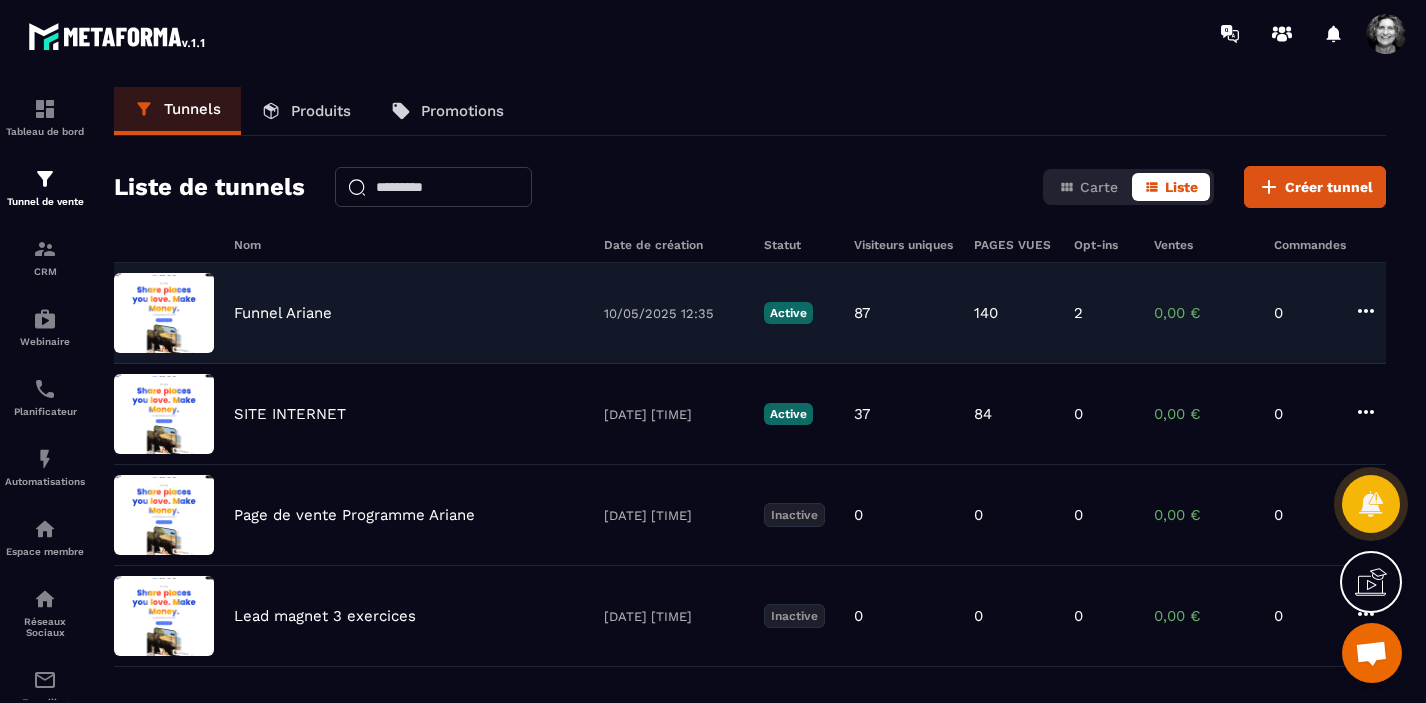 click on "Funnel Ariane [DATE] [TIME] Active 87 140 2 0,00 € 0" 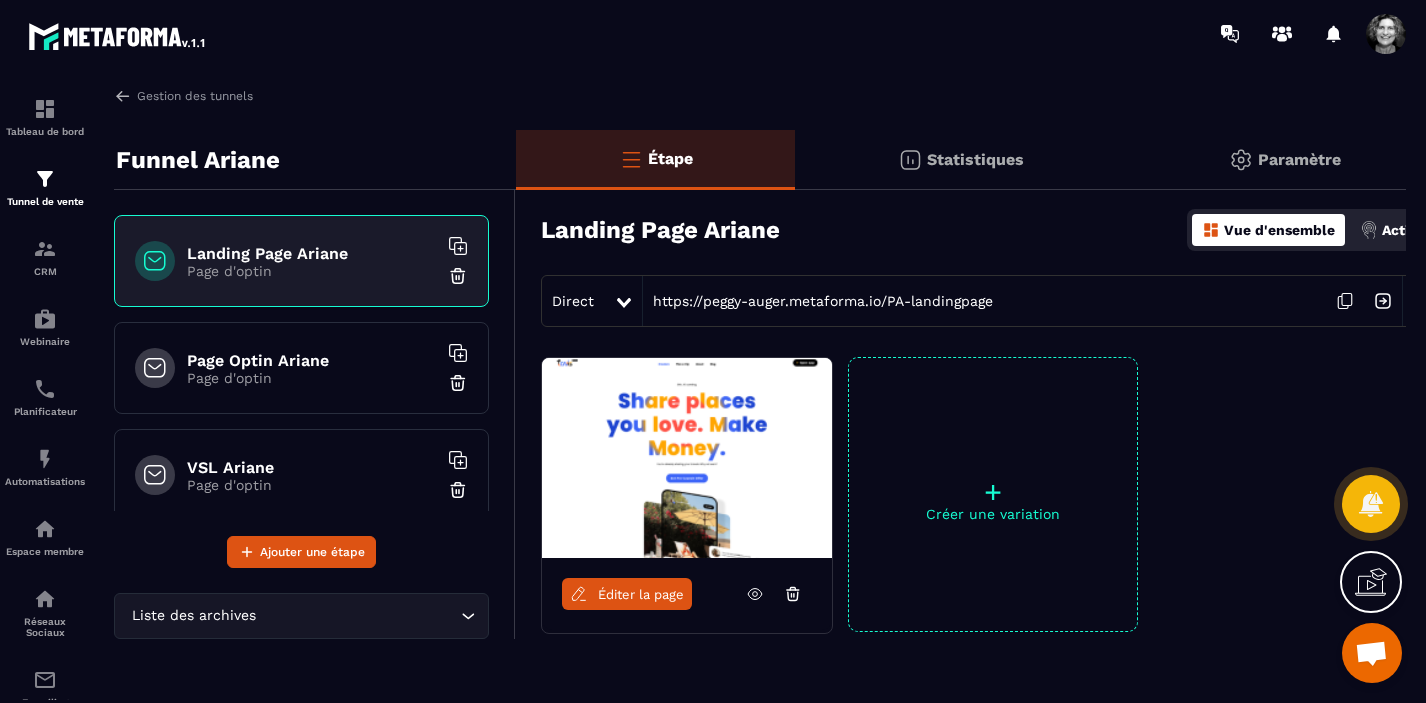 click on "VSL Ariane" at bounding box center [312, 467] 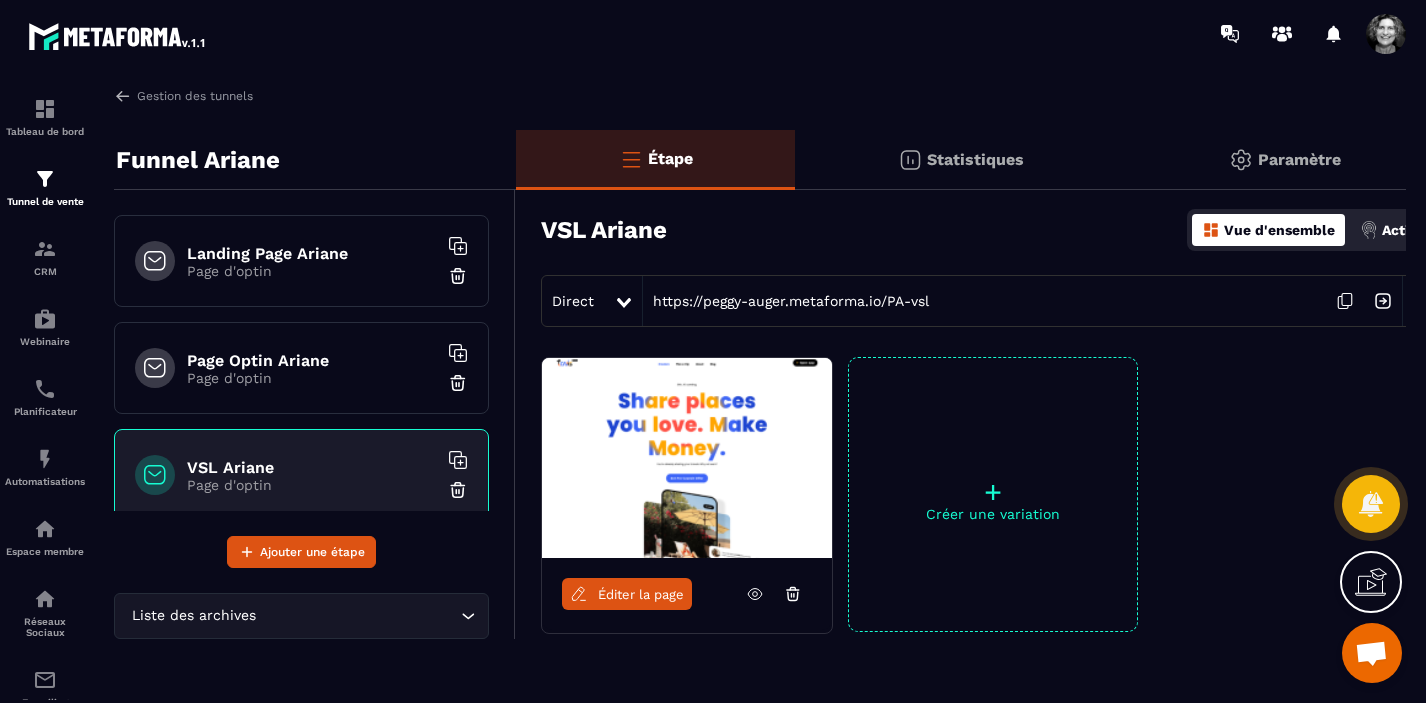click 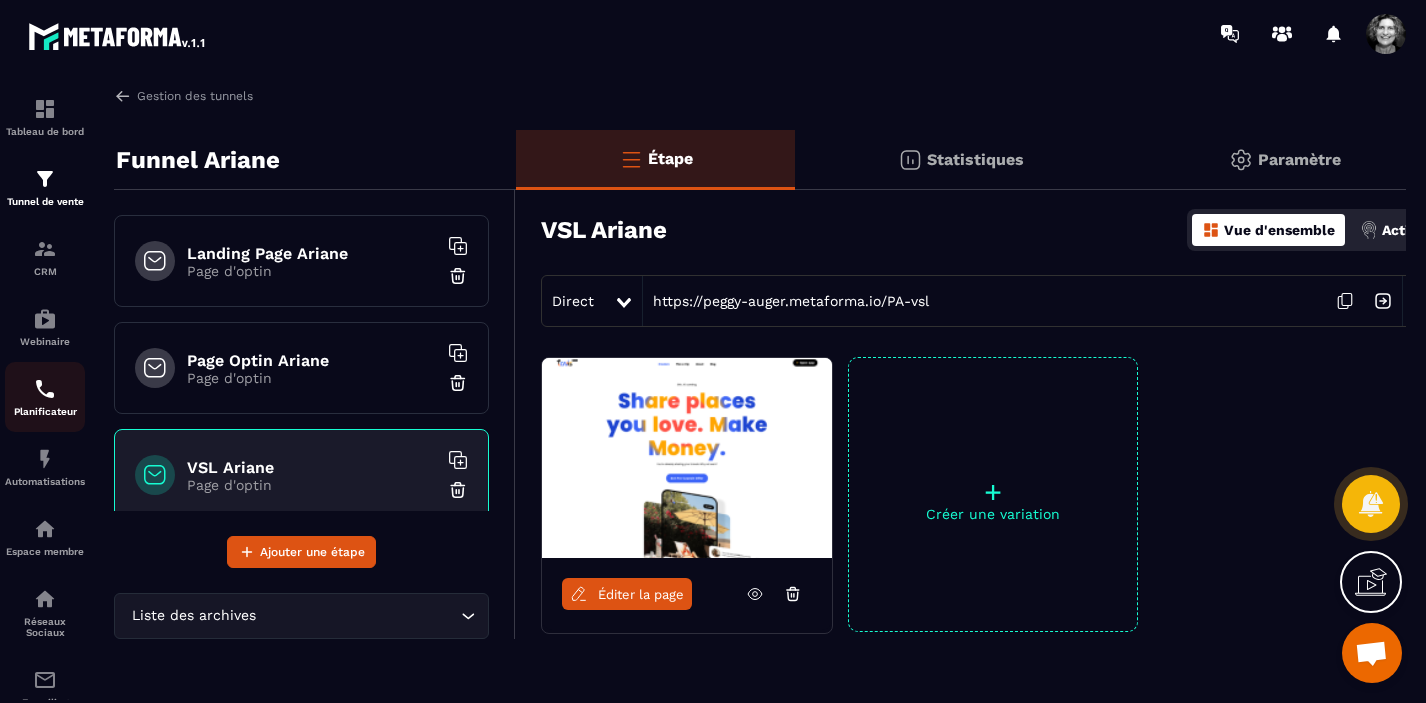 click at bounding box center (45, 389) 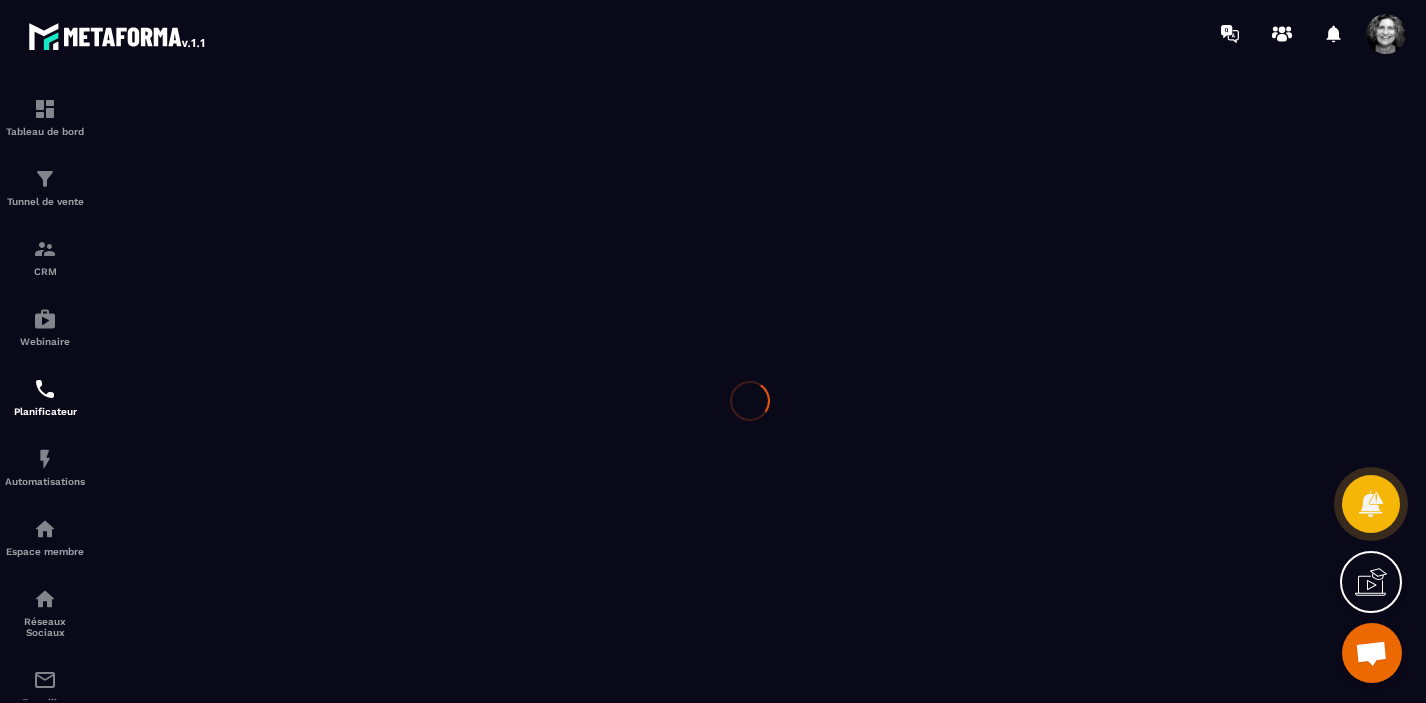 scroll, scrollTop: 0, scrollLeft: 0, axis: both 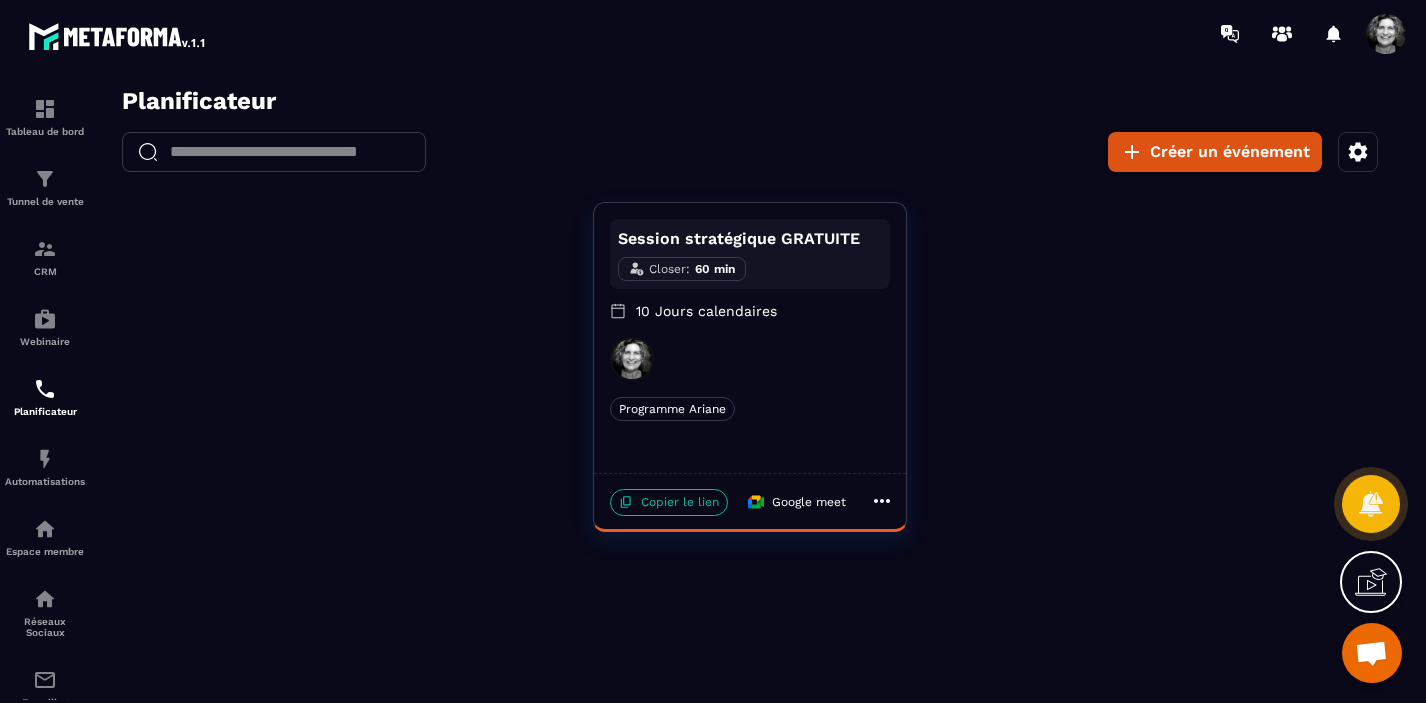 click on "Copier le lien" at bounding box center [669, 502] 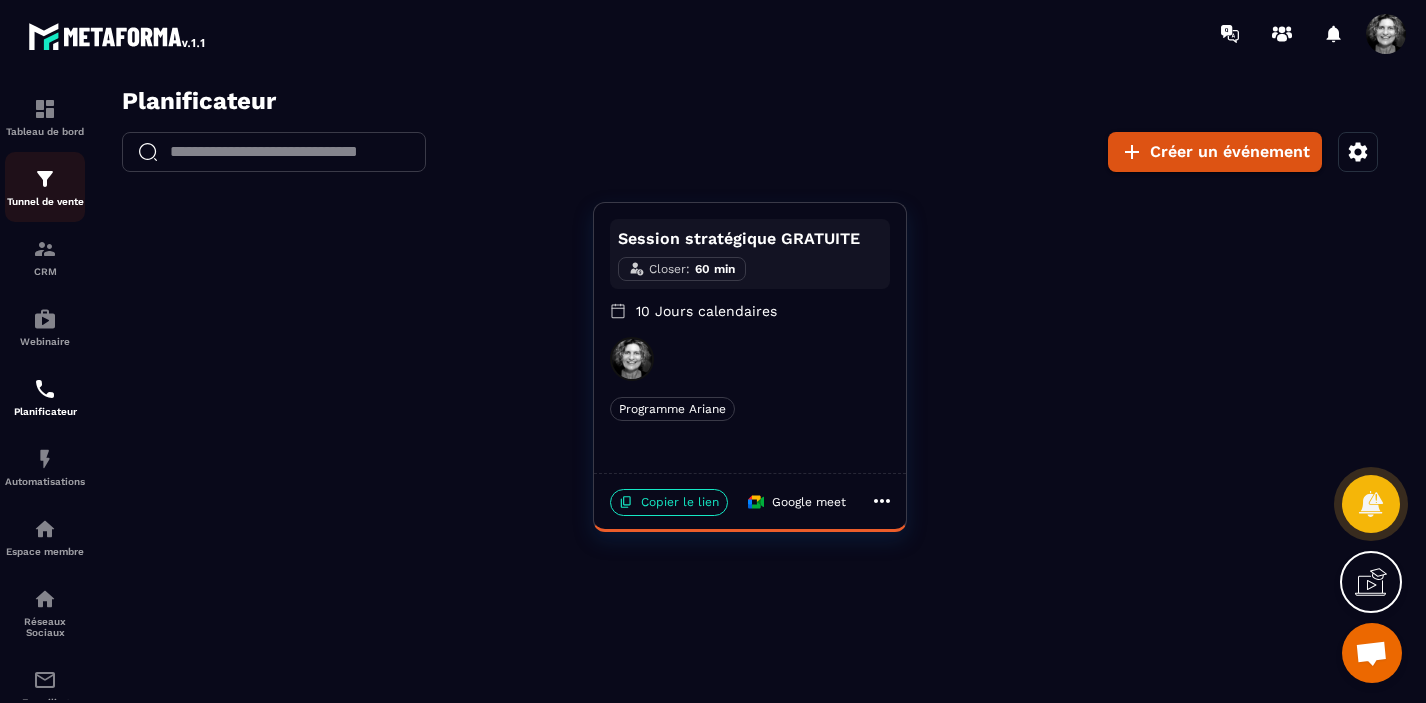 click at bounding box center (45, 179) 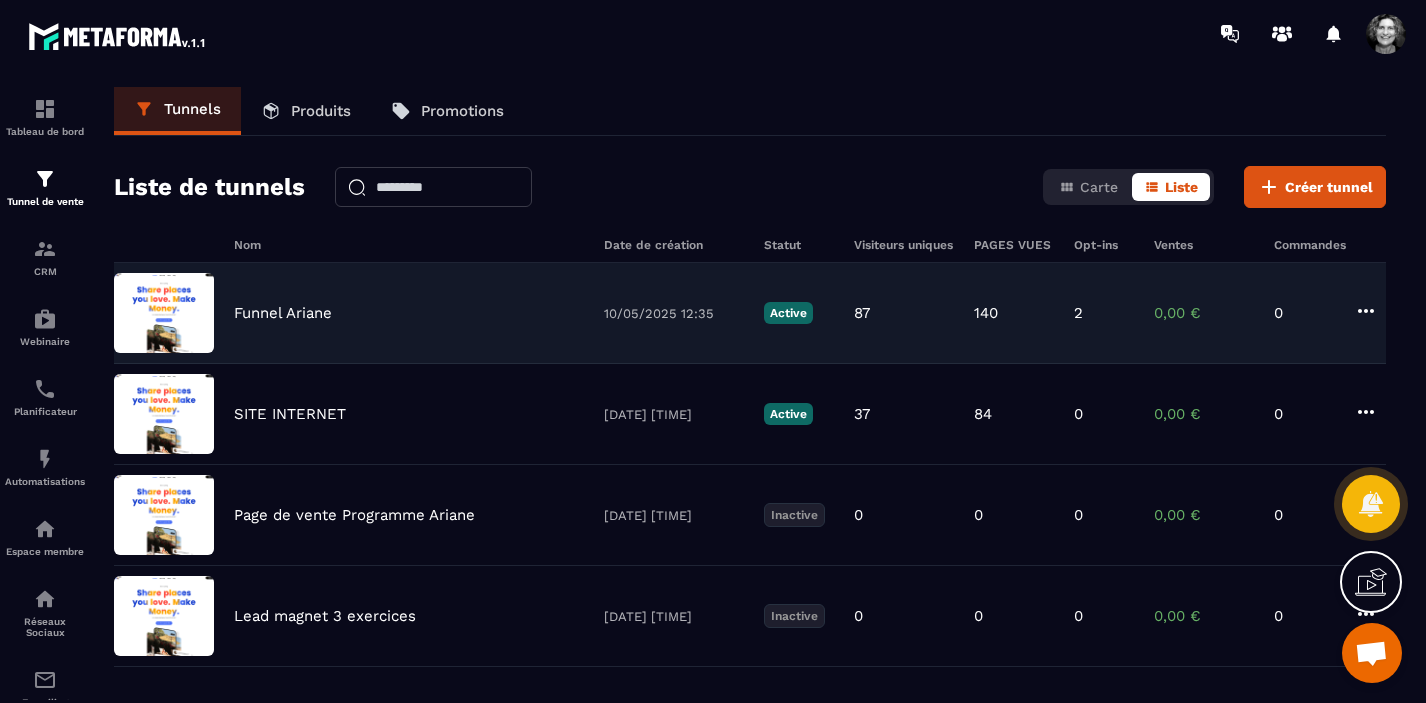 click on "Funnel Ariane [DATE] [TIME] Active 87 140 2 0,00 € 0" 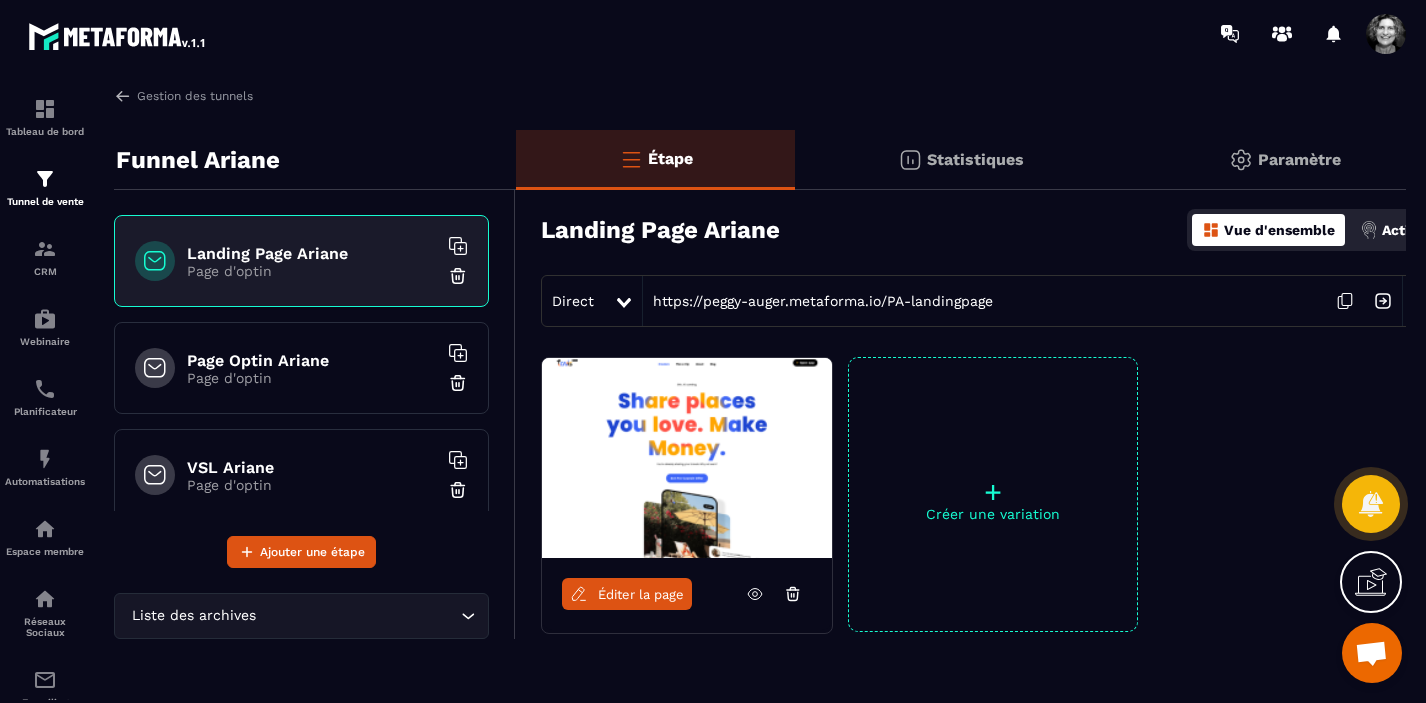 click on "VSL Ariane" at bounding box center [312, 467] 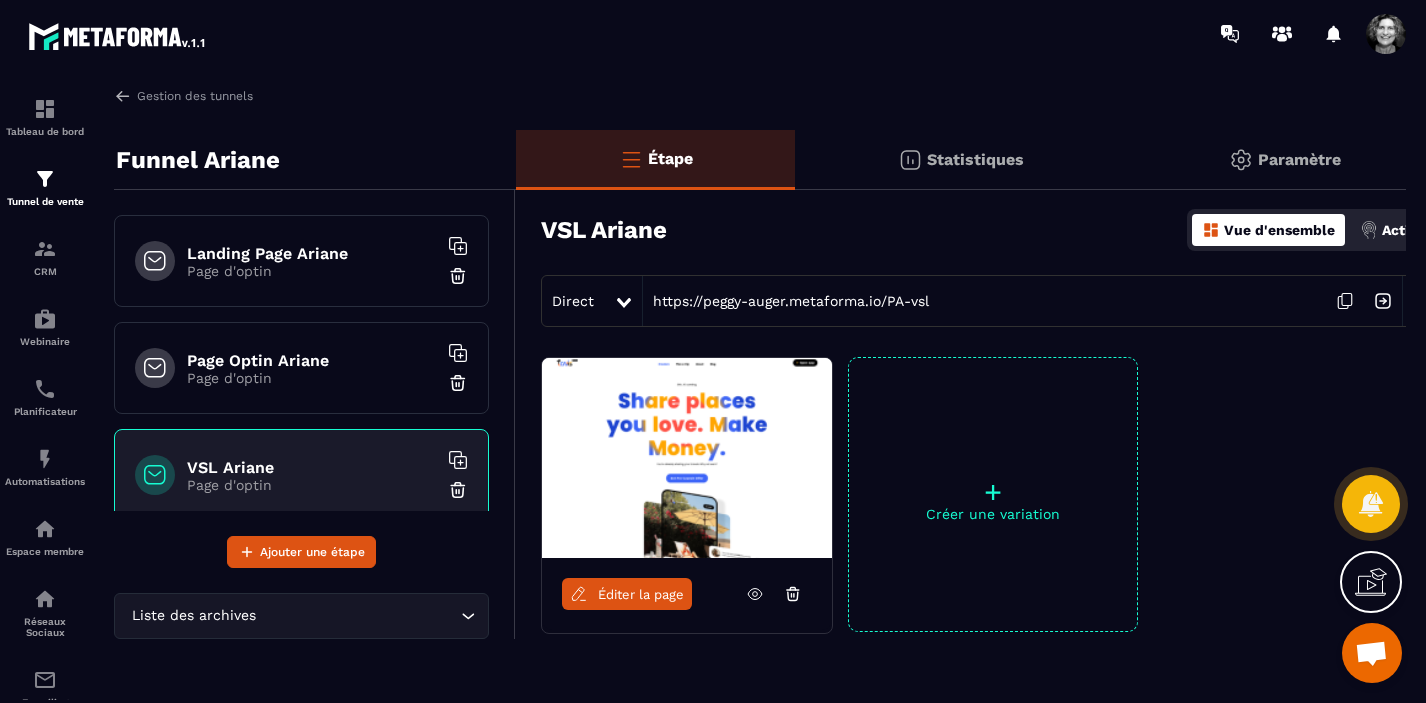 click 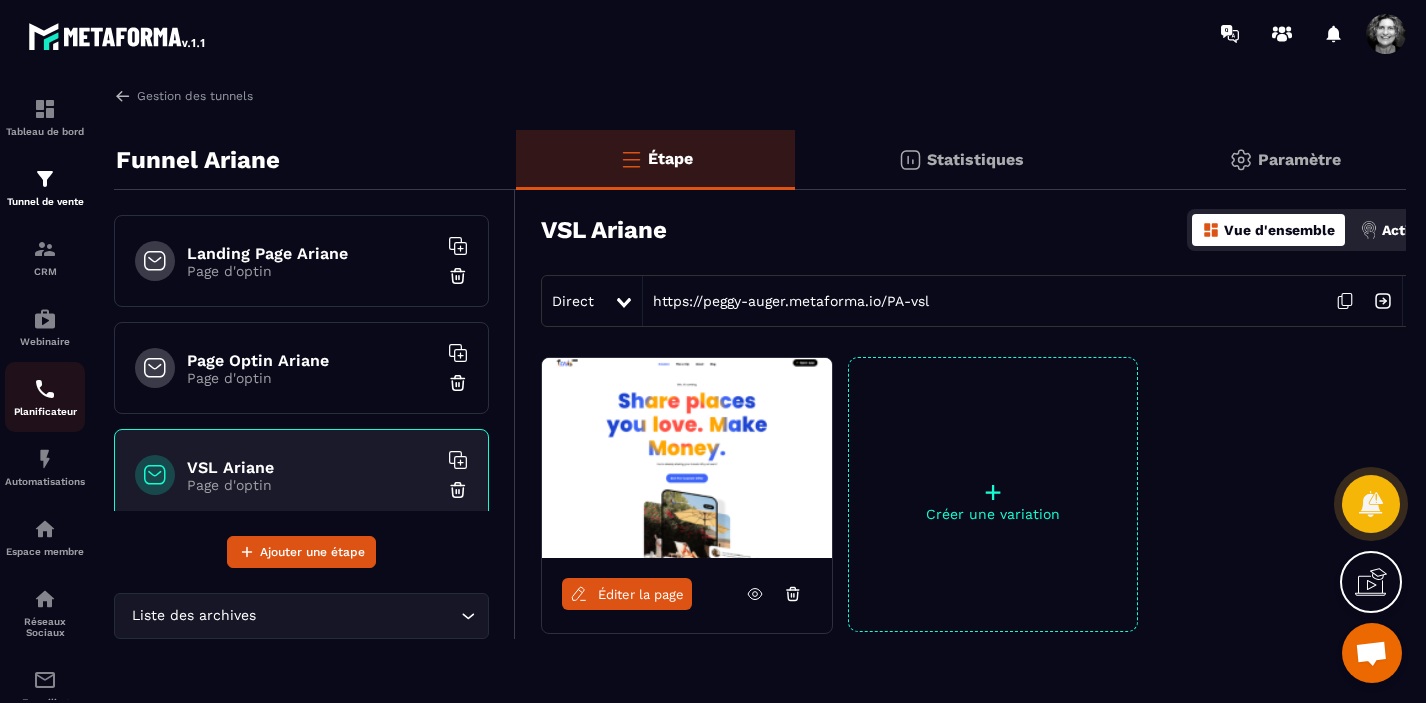 click at bounding box center (45, 389) 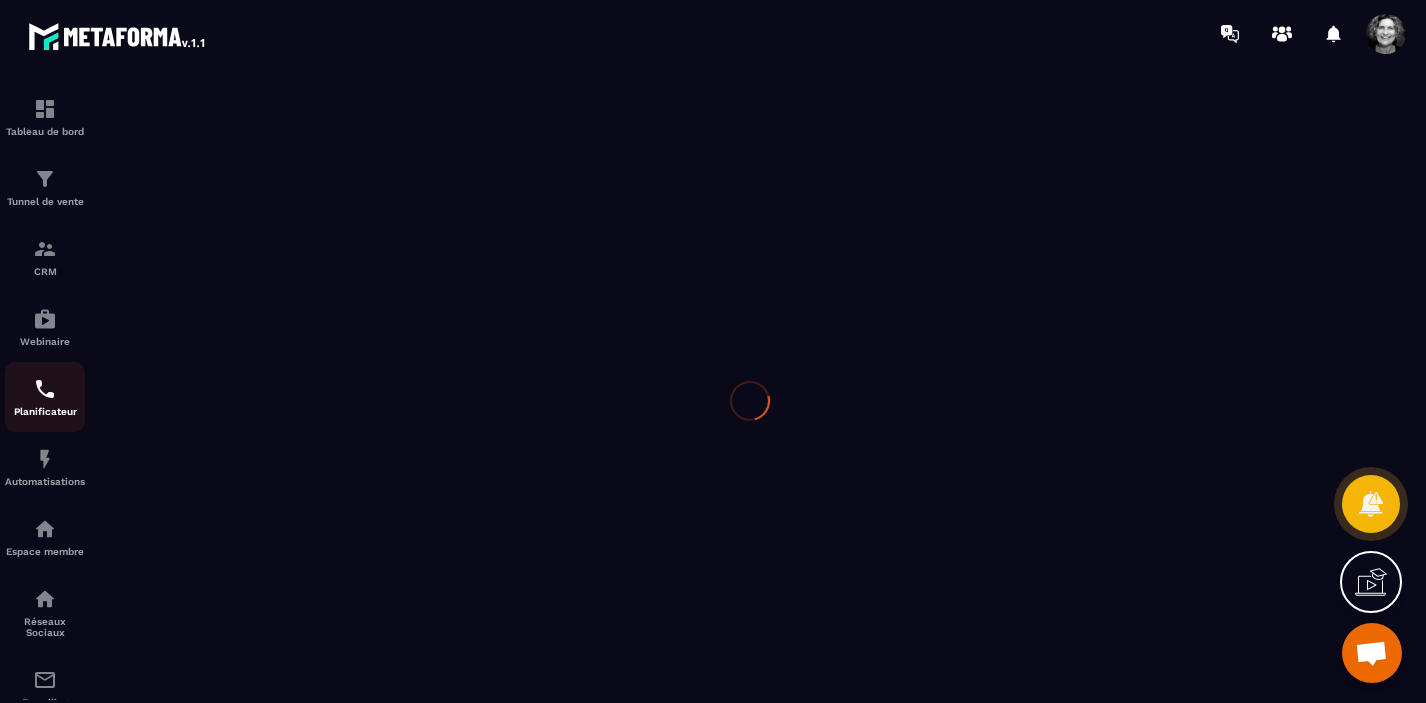 scroll, scrollTop: 0, scrollLeft: 0, axis: both 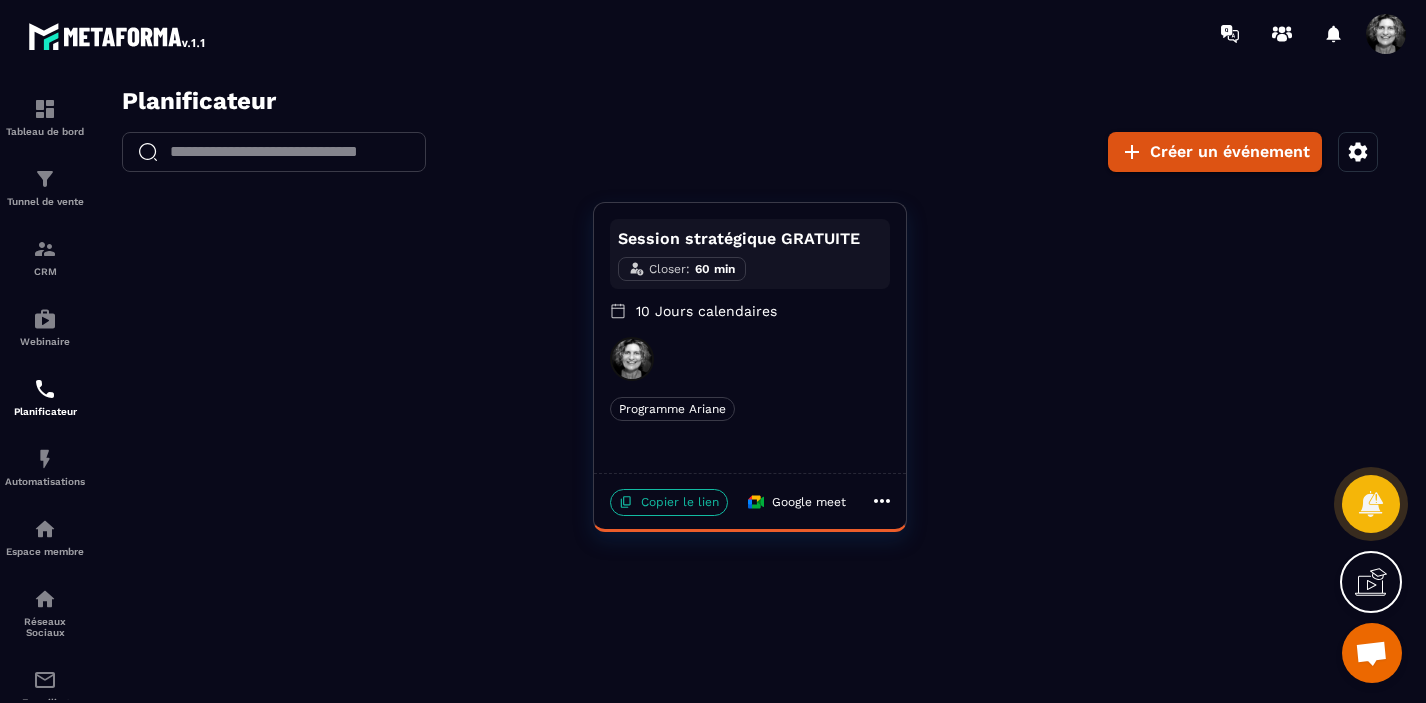 click on "Copier le lien" at bounding box center [669, 502] 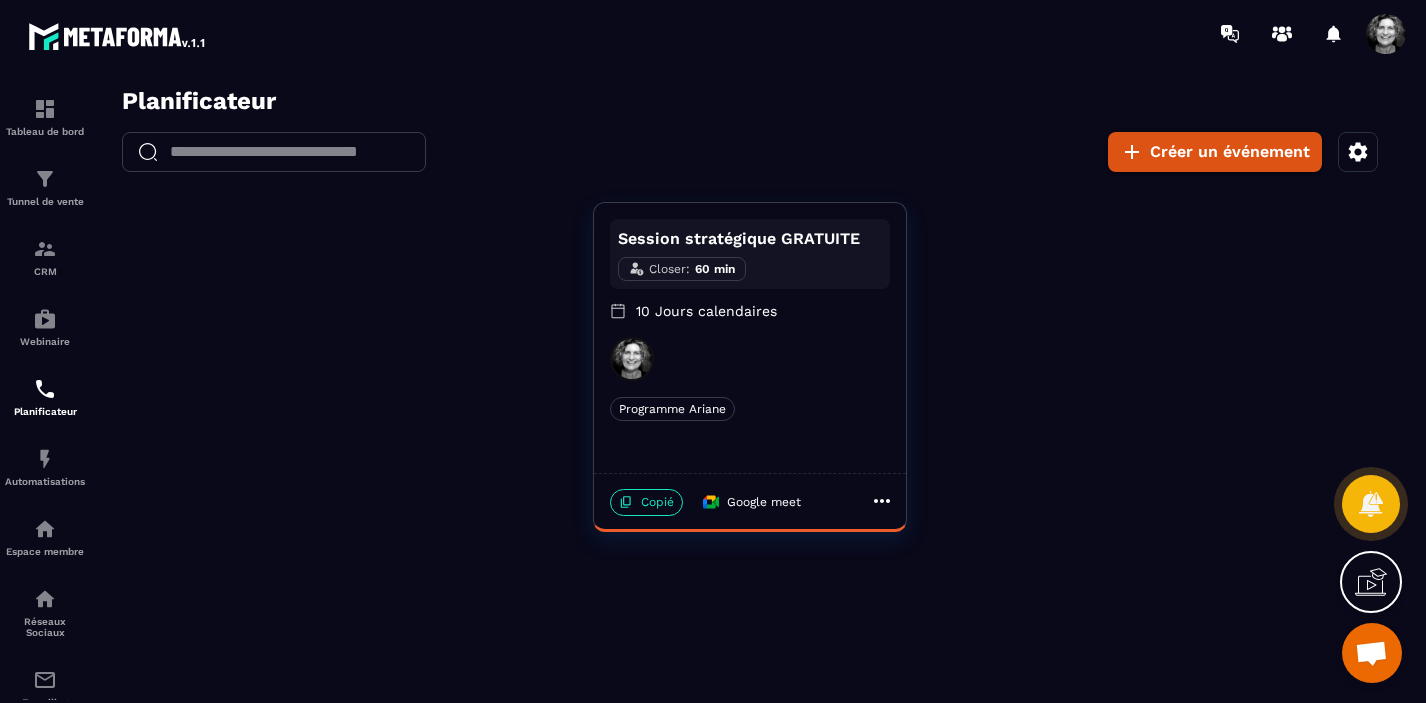 scroll, scrollTop: 18750, scrollLeft: 0, axis: vertical 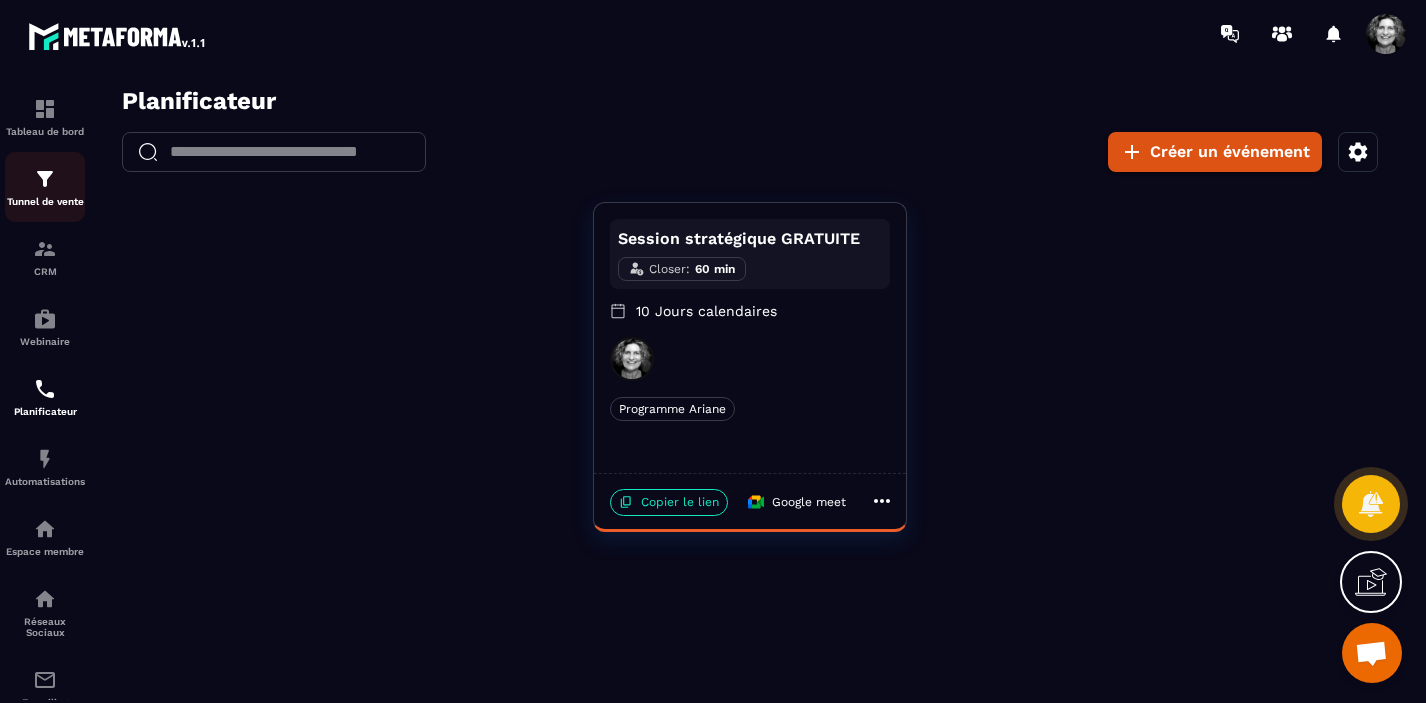 click at bounding box center [45, 179] 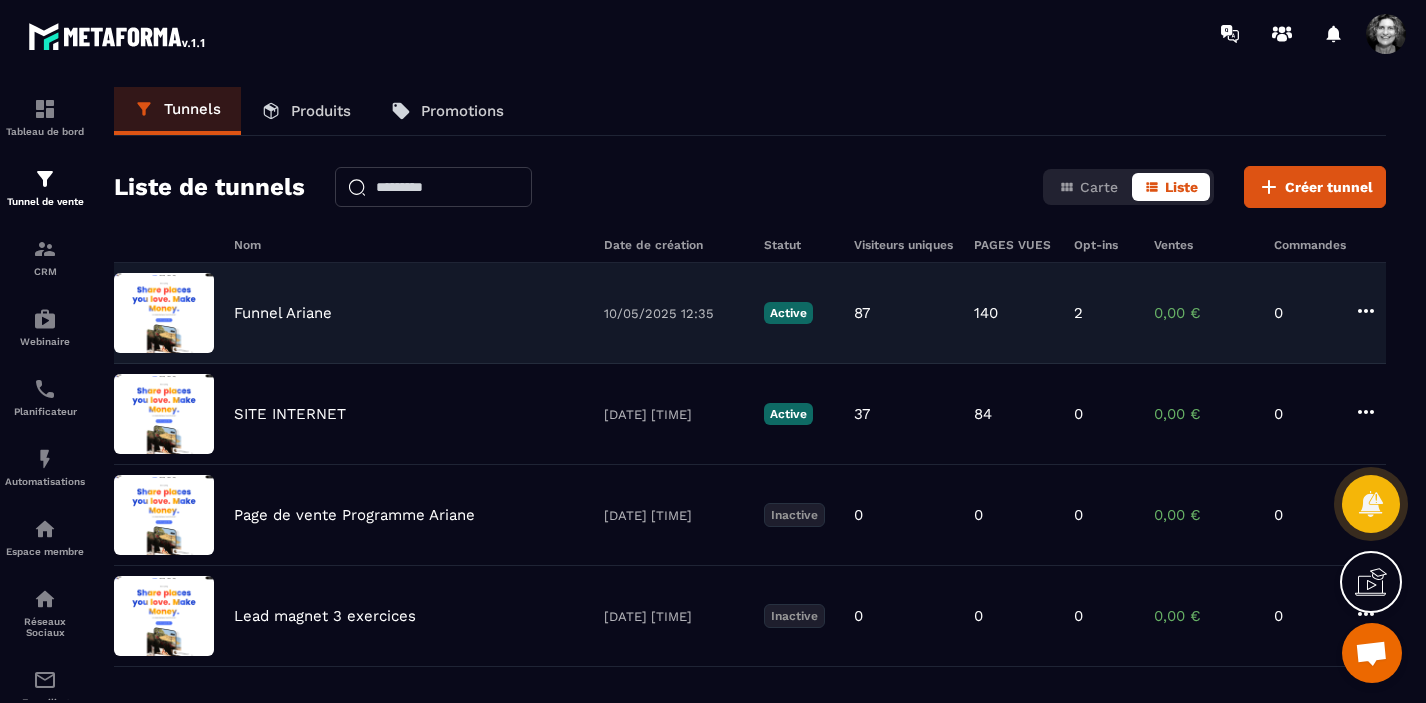 click on "Funnel Ariane" at bounding box center (409, 313) 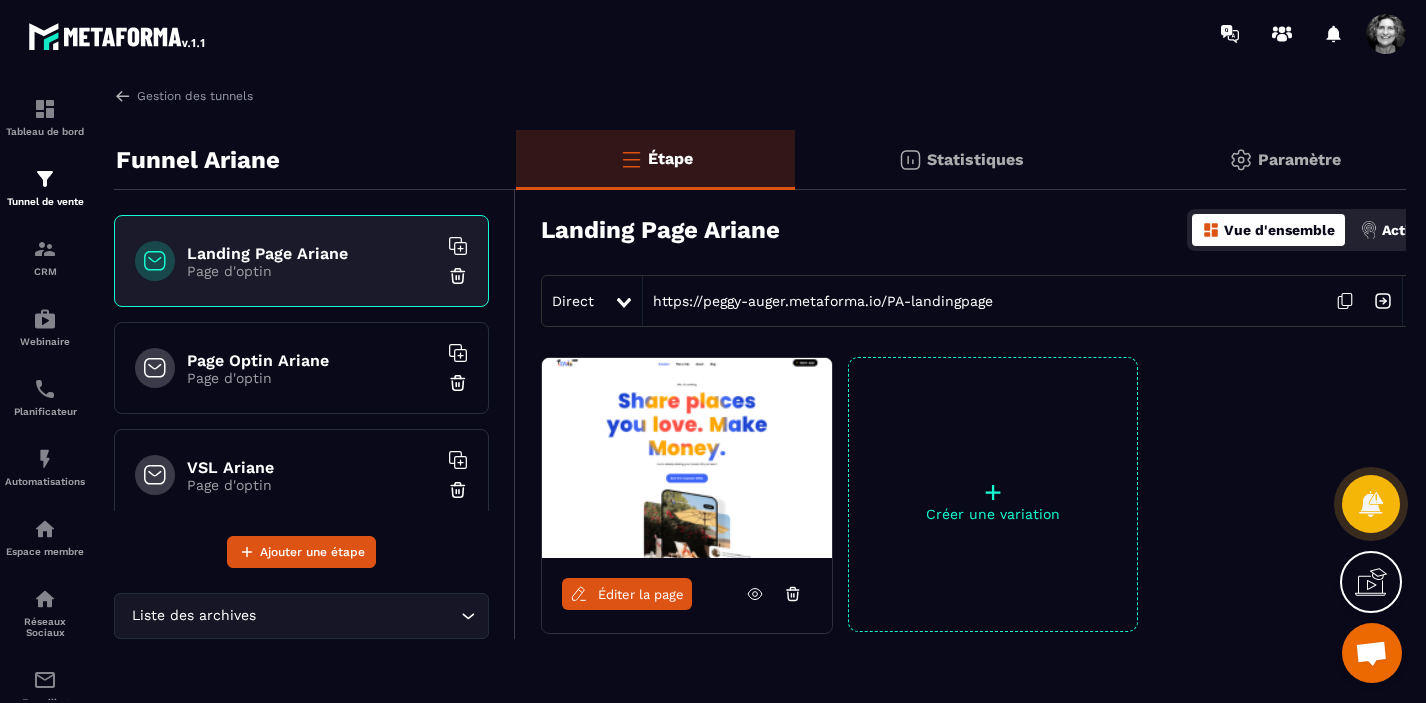 click on "Page d'optin" at bounding box center [312, 378] 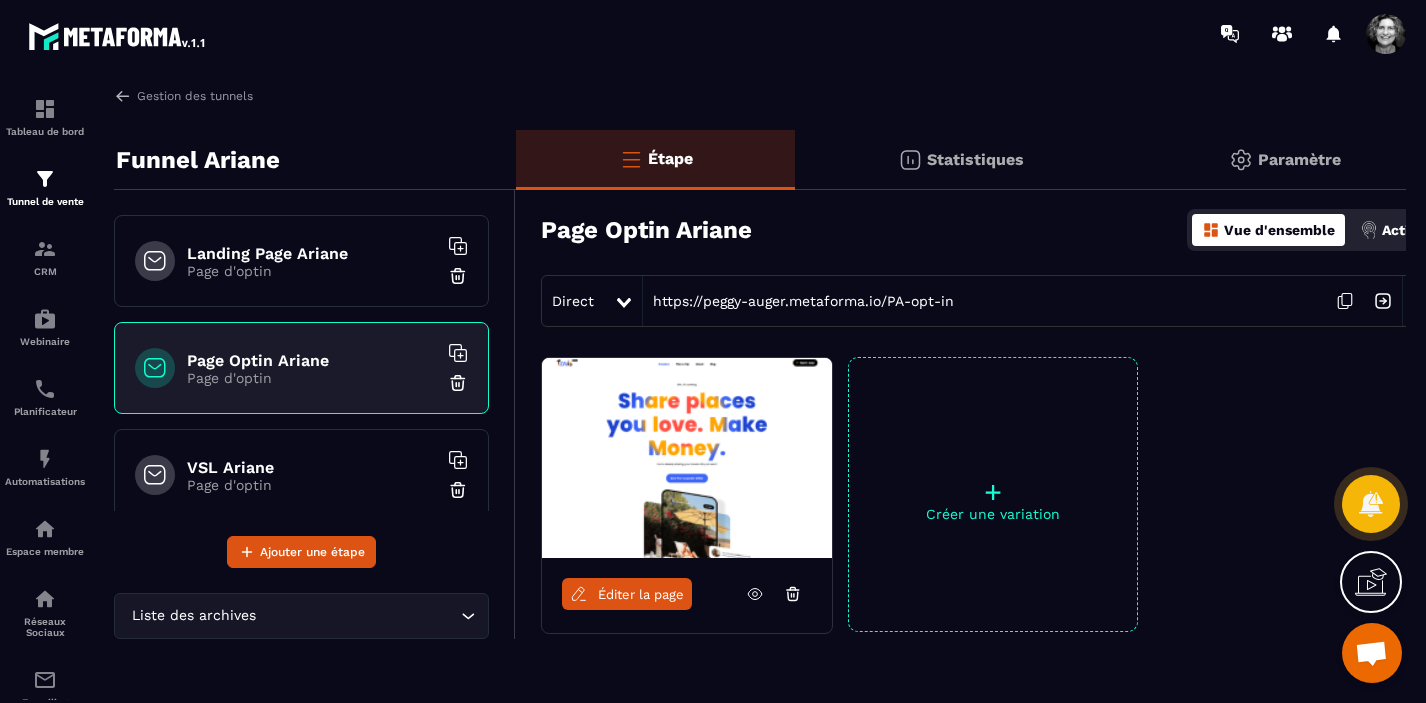 click 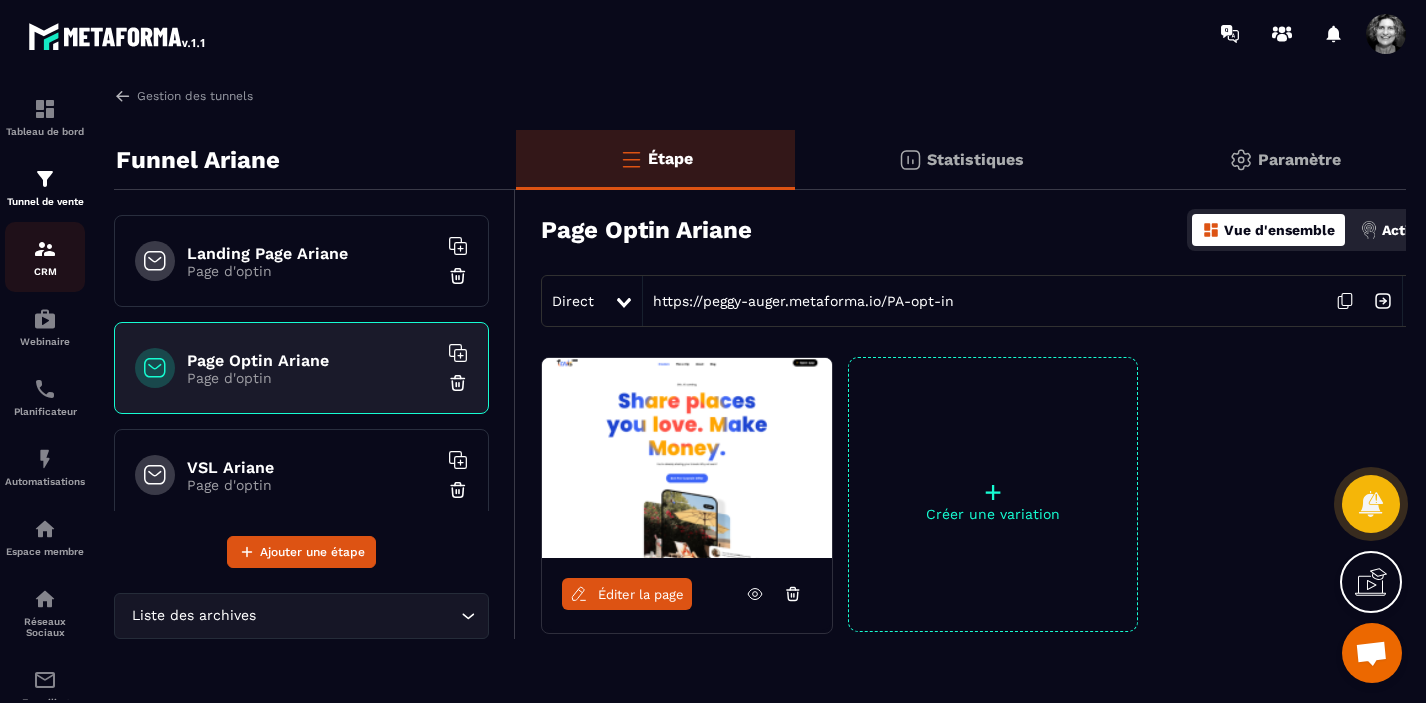 click at bounding box center [45, 249] 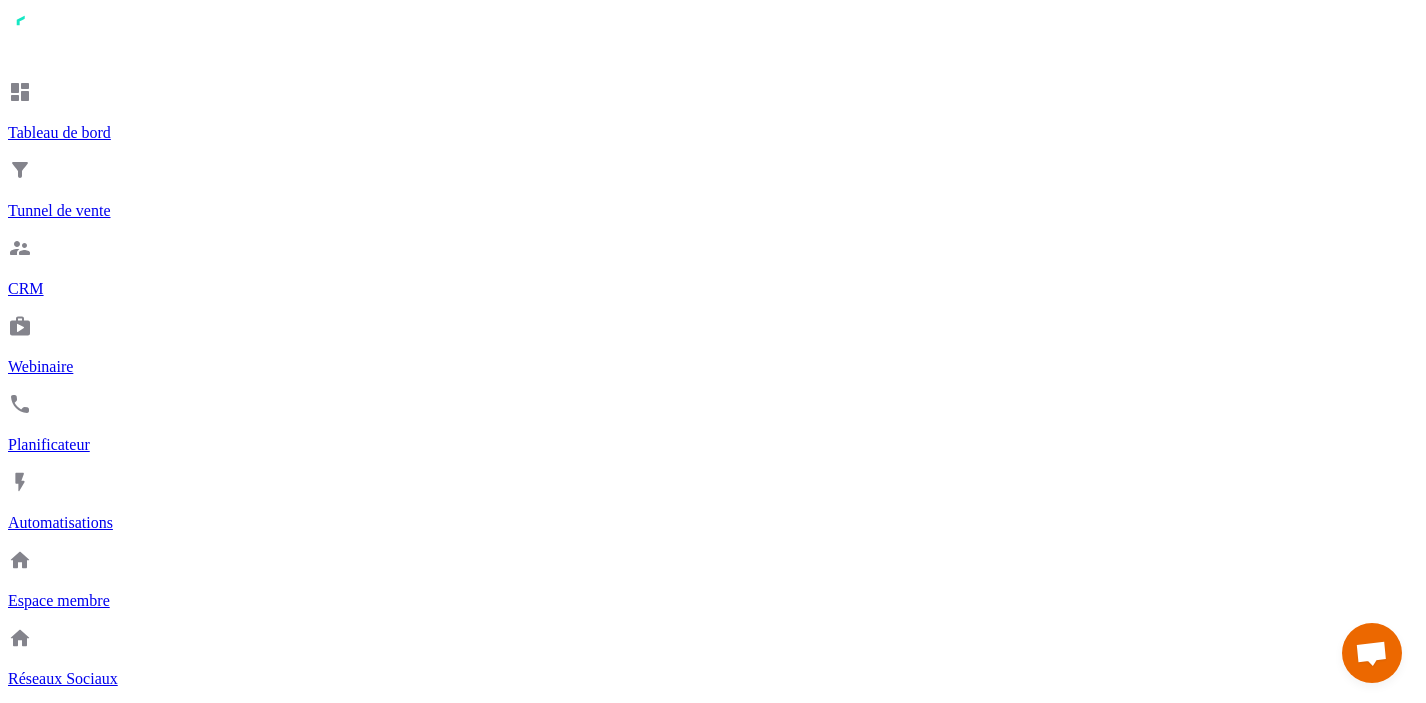 scroll, scrollTop: 0, scrollLeft: 0, axis: both 